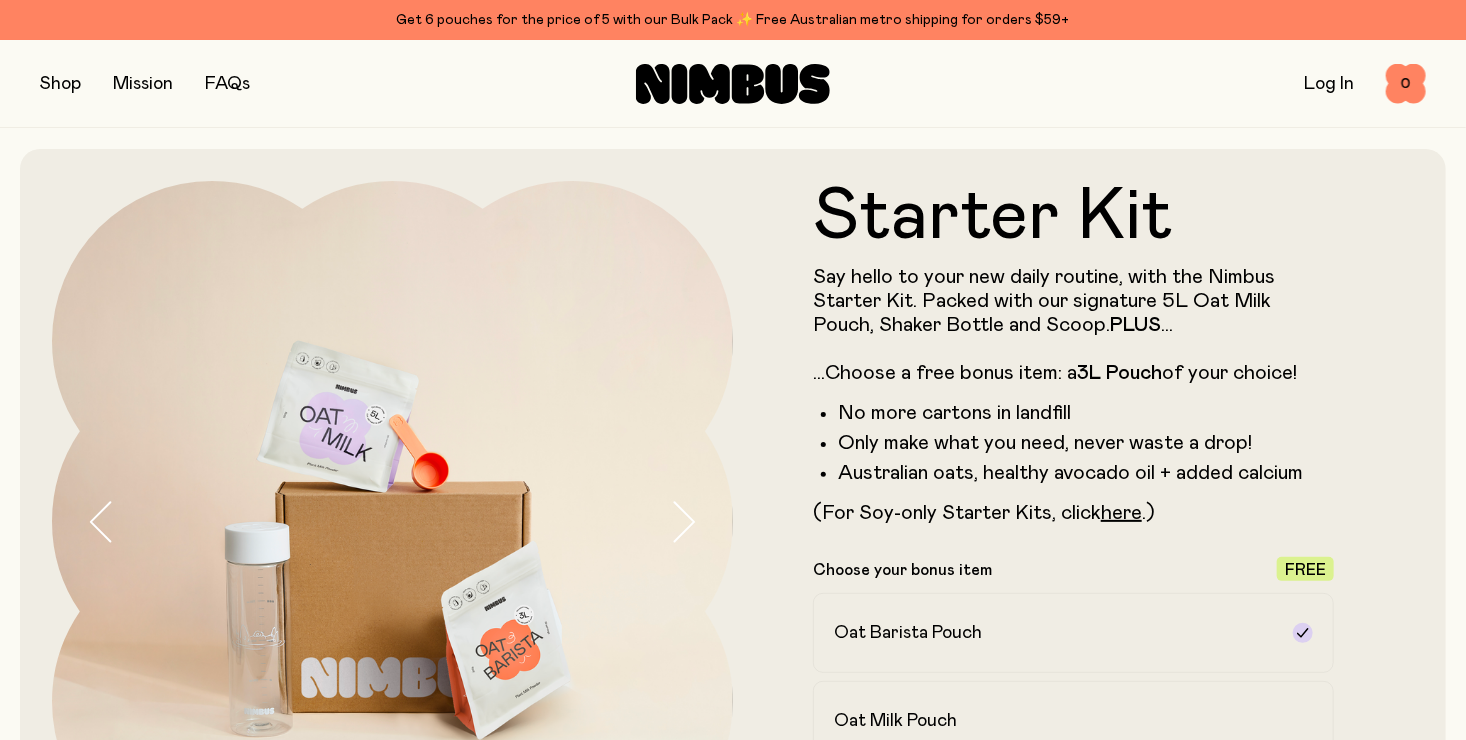 scroll, scrollTop: 0, scrollLeft: 0, axis: both 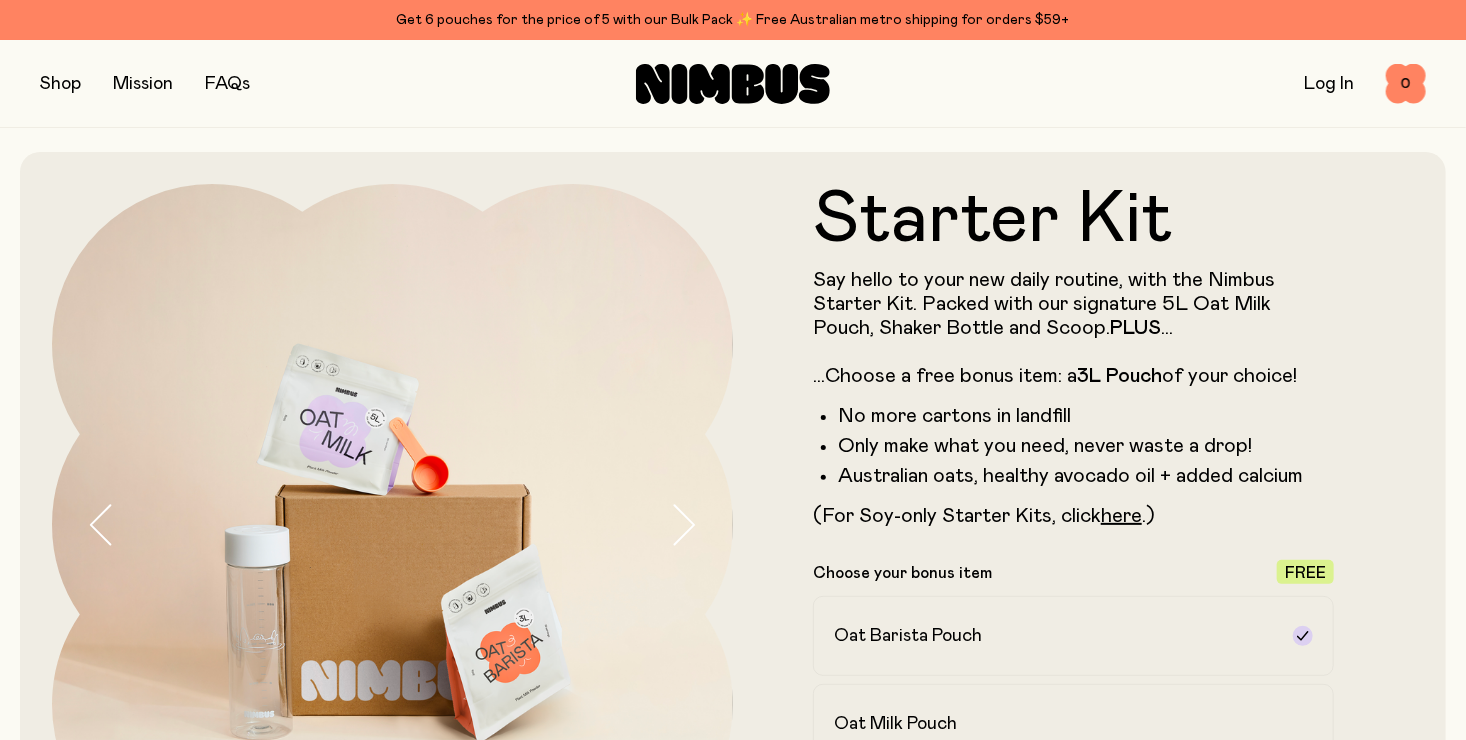 click on "Log In" at bounding box center (1329, 84) 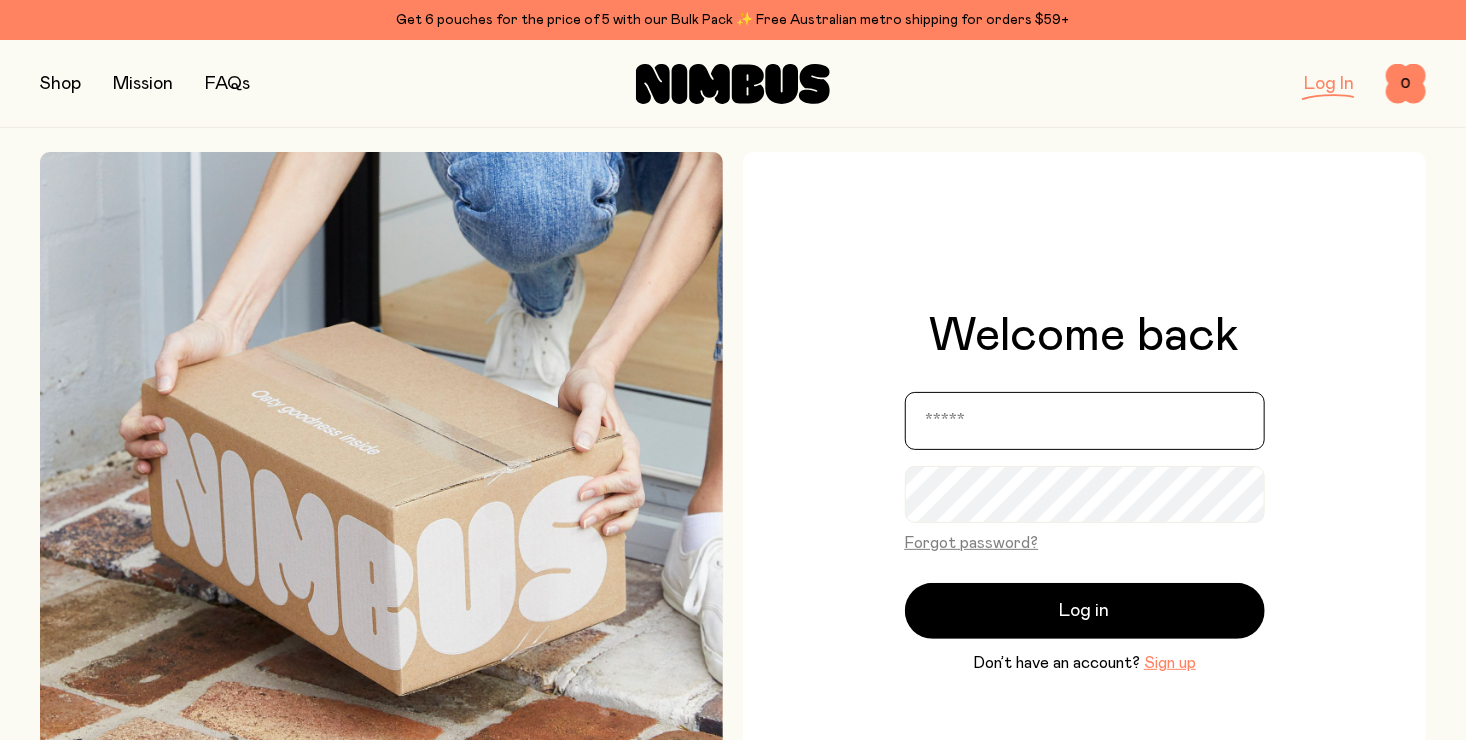 click at bounding box center (1085, 421) 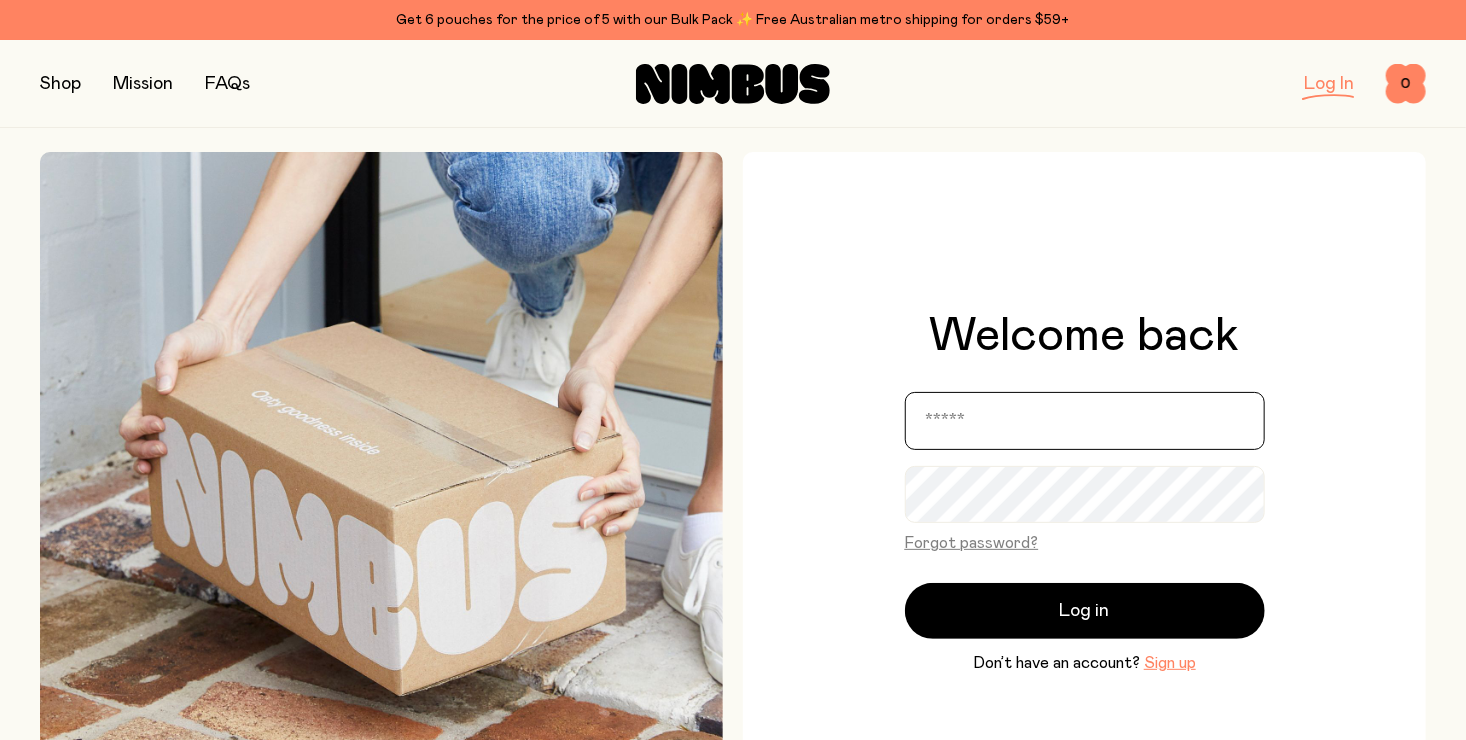 type on "**********" 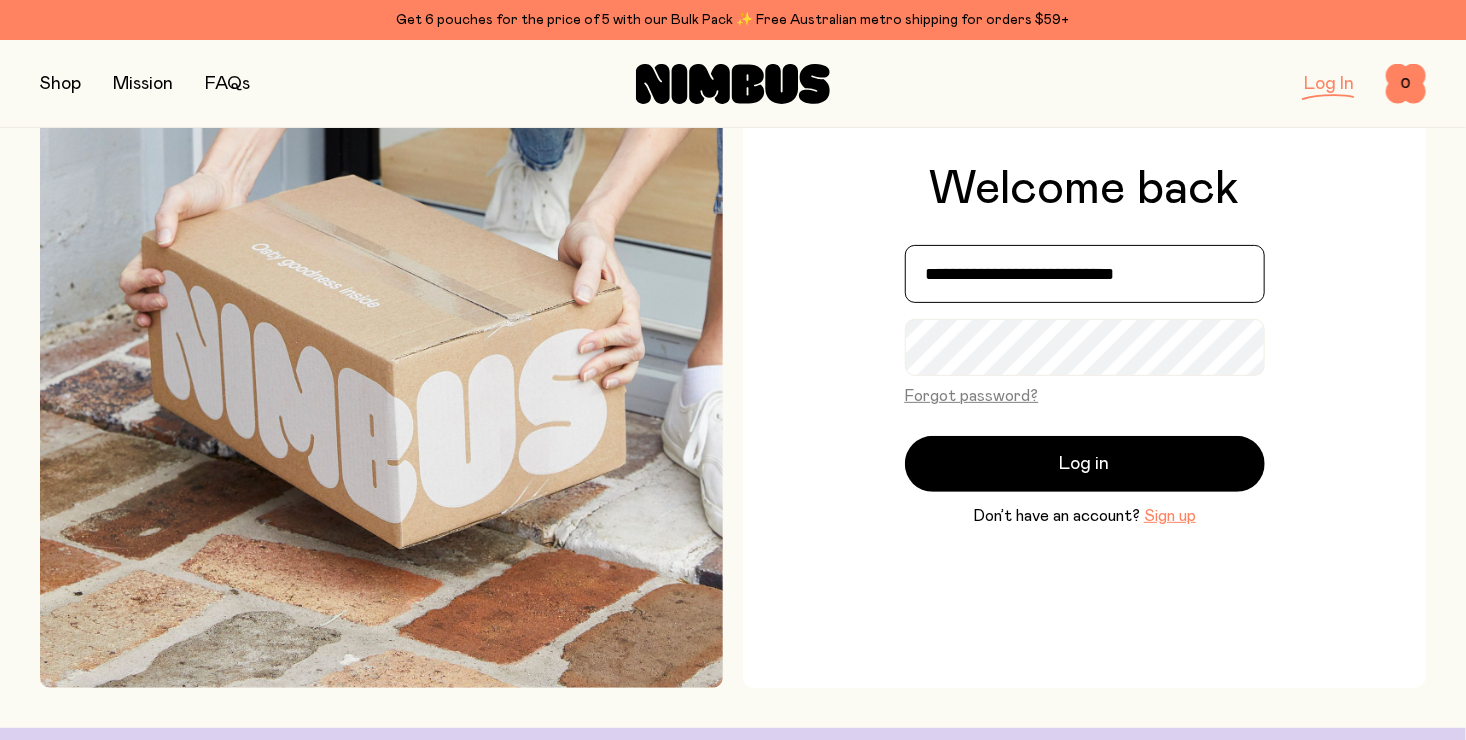 scroll, scrollTop: 200, scrollLeft: 0, axis: vertical 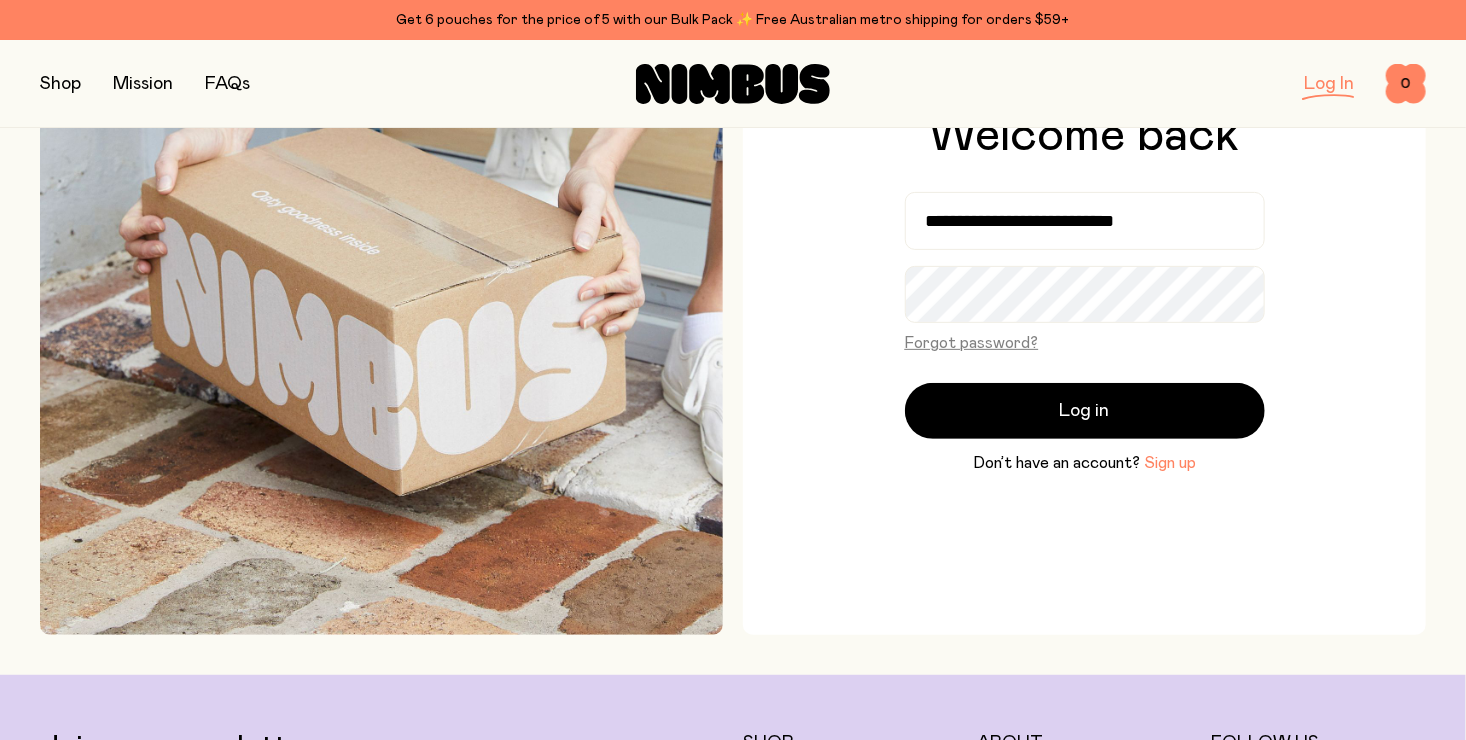 click on "Sign up" at bounding box center (1170, 463) 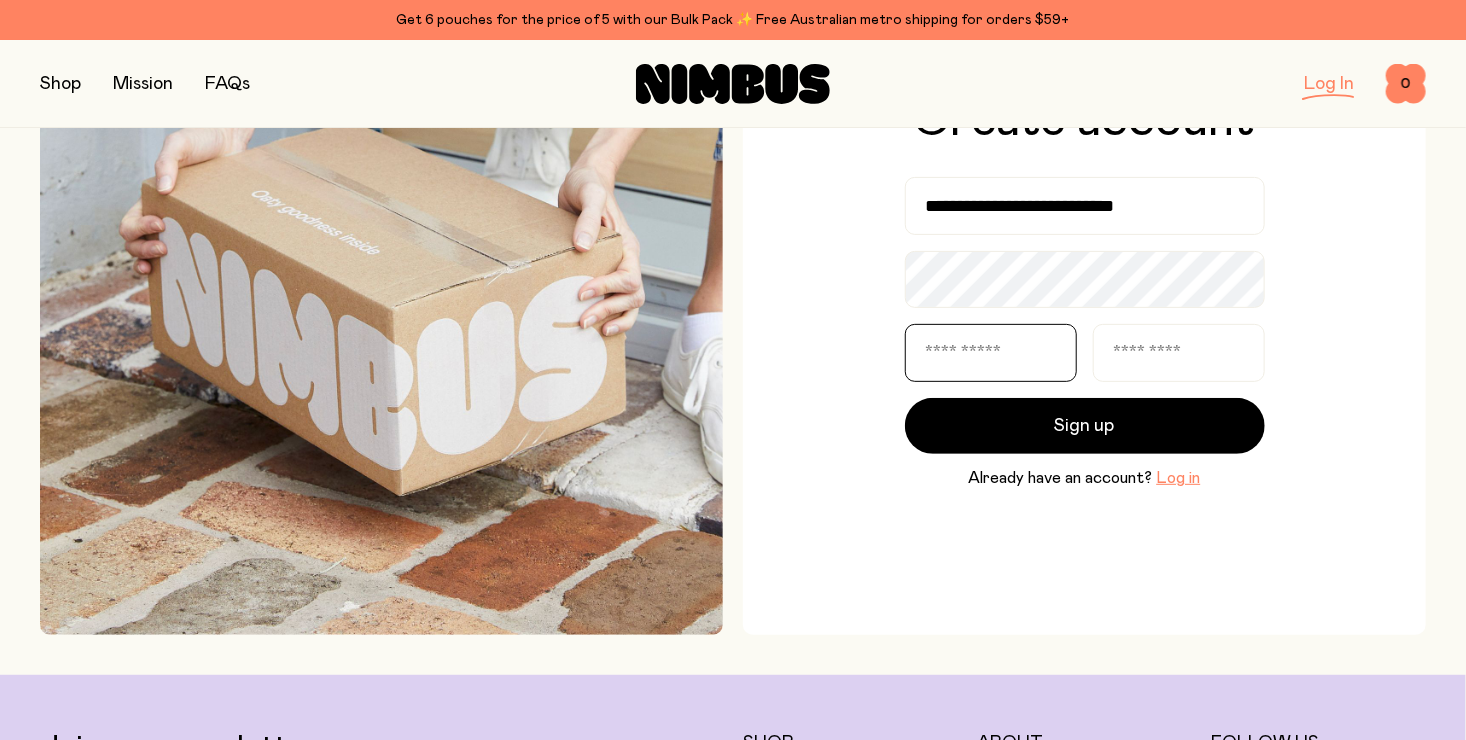click at bounding box center [991, 353] 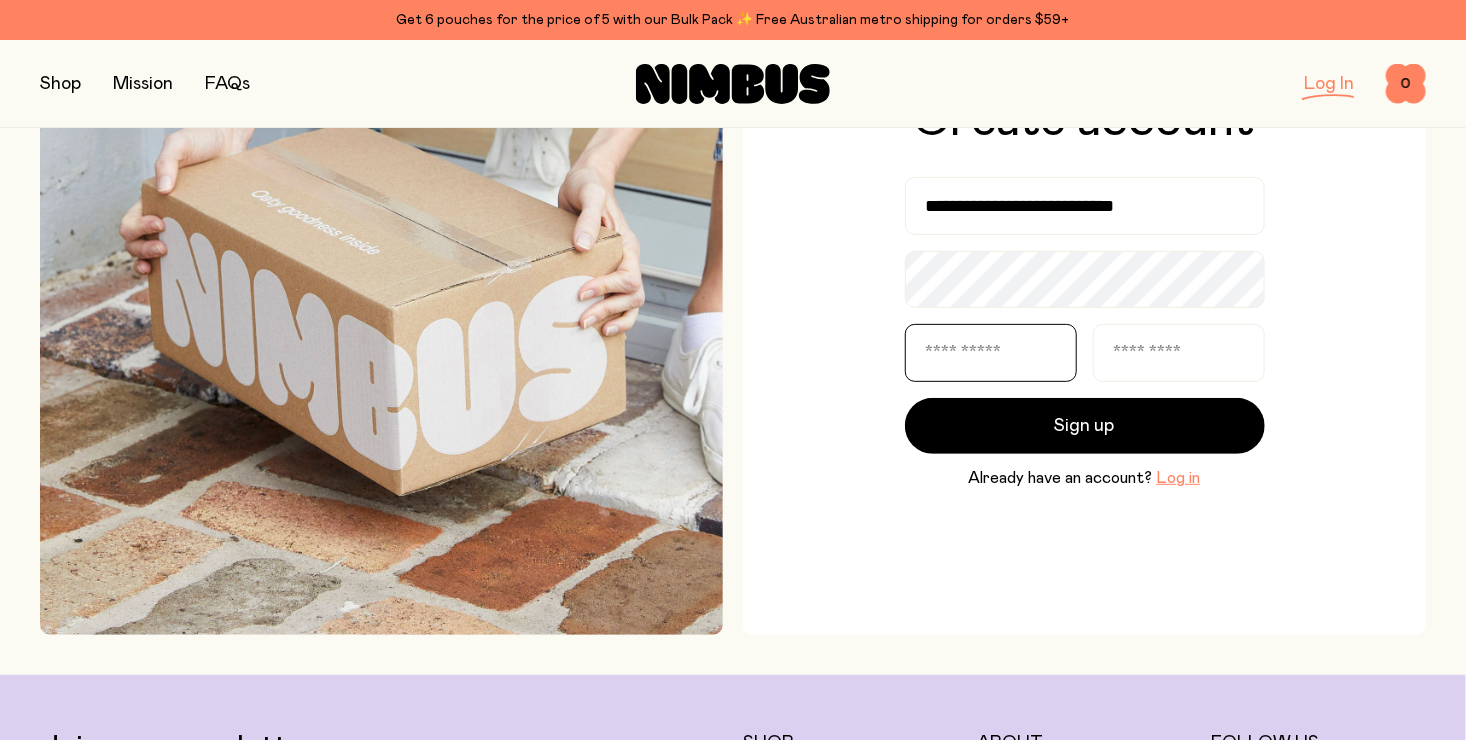 type on "**********" 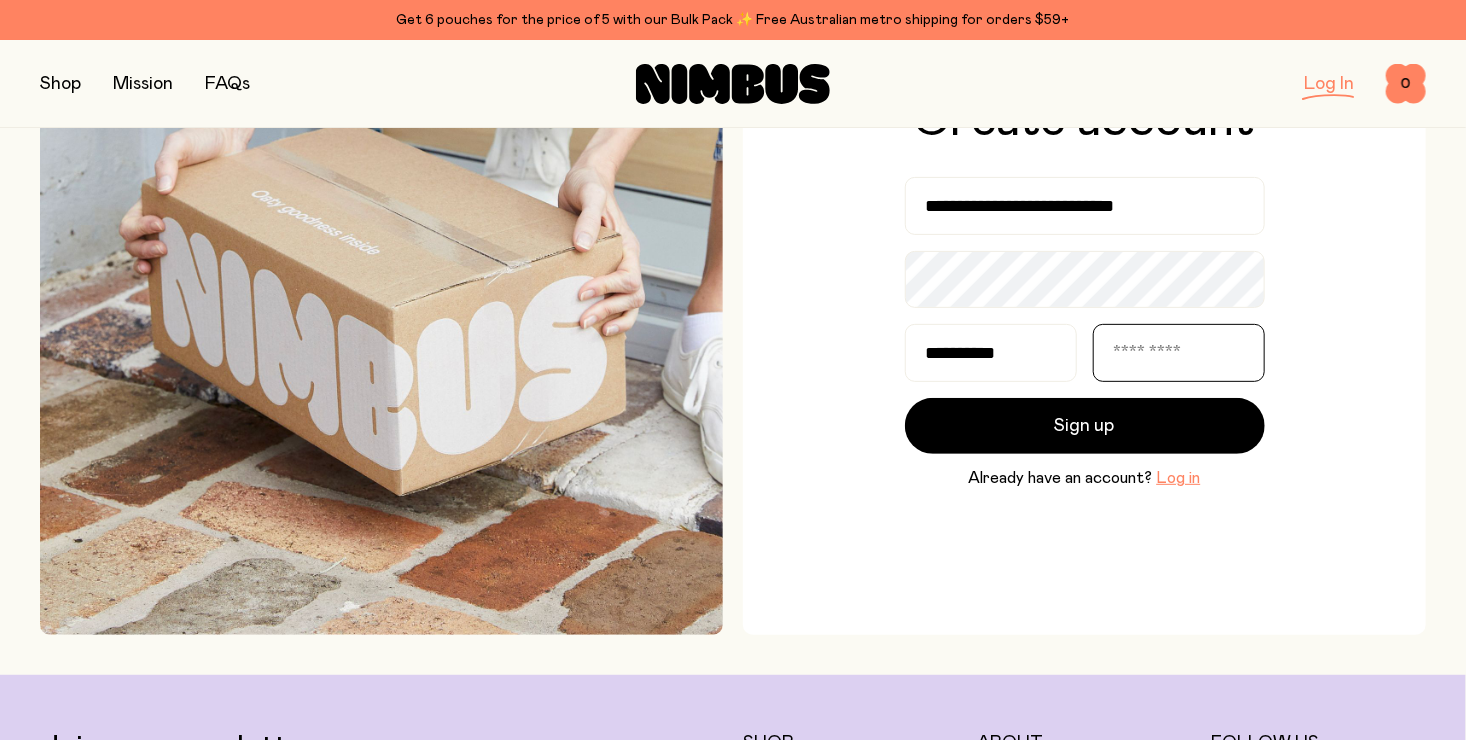 type on "********" 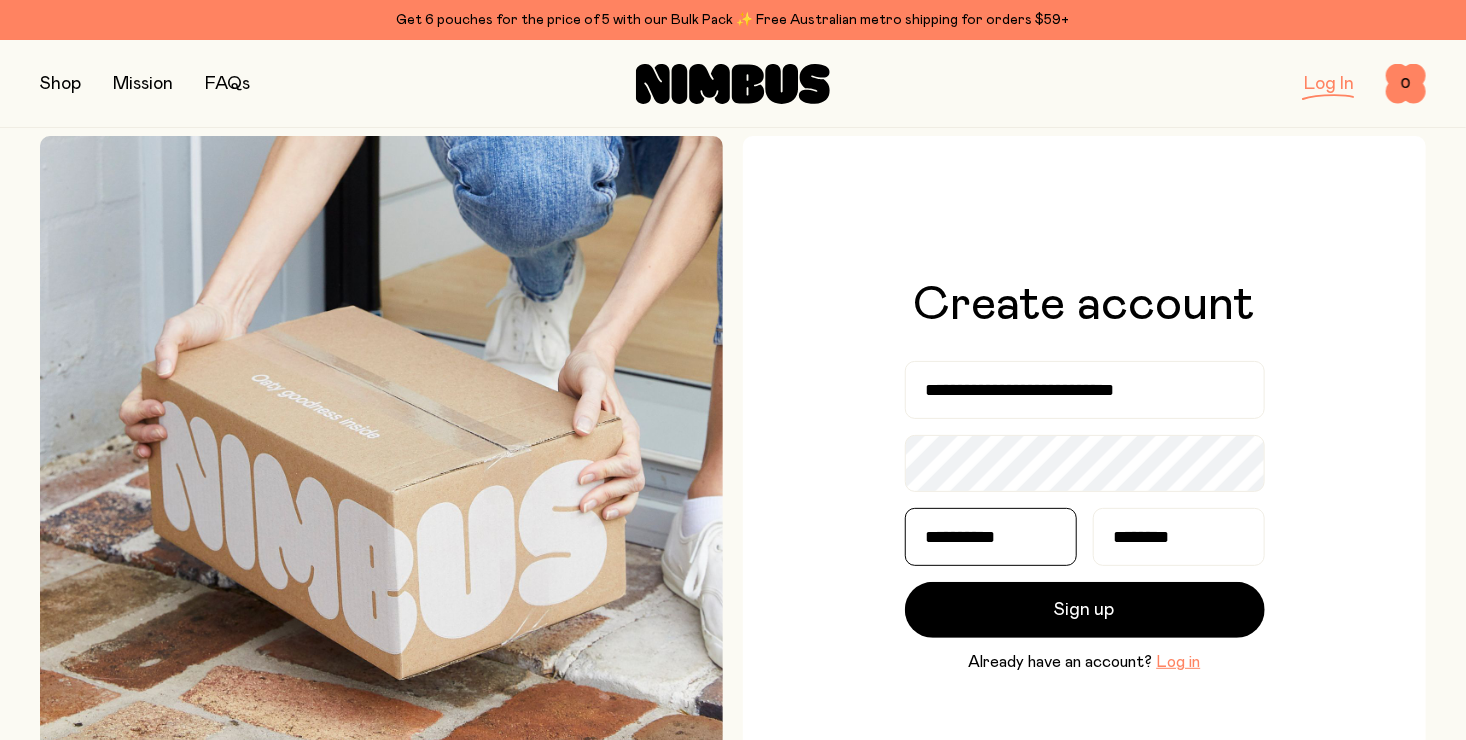 scroll, scrollTop: 0, scrollLeft: 0, axis: both 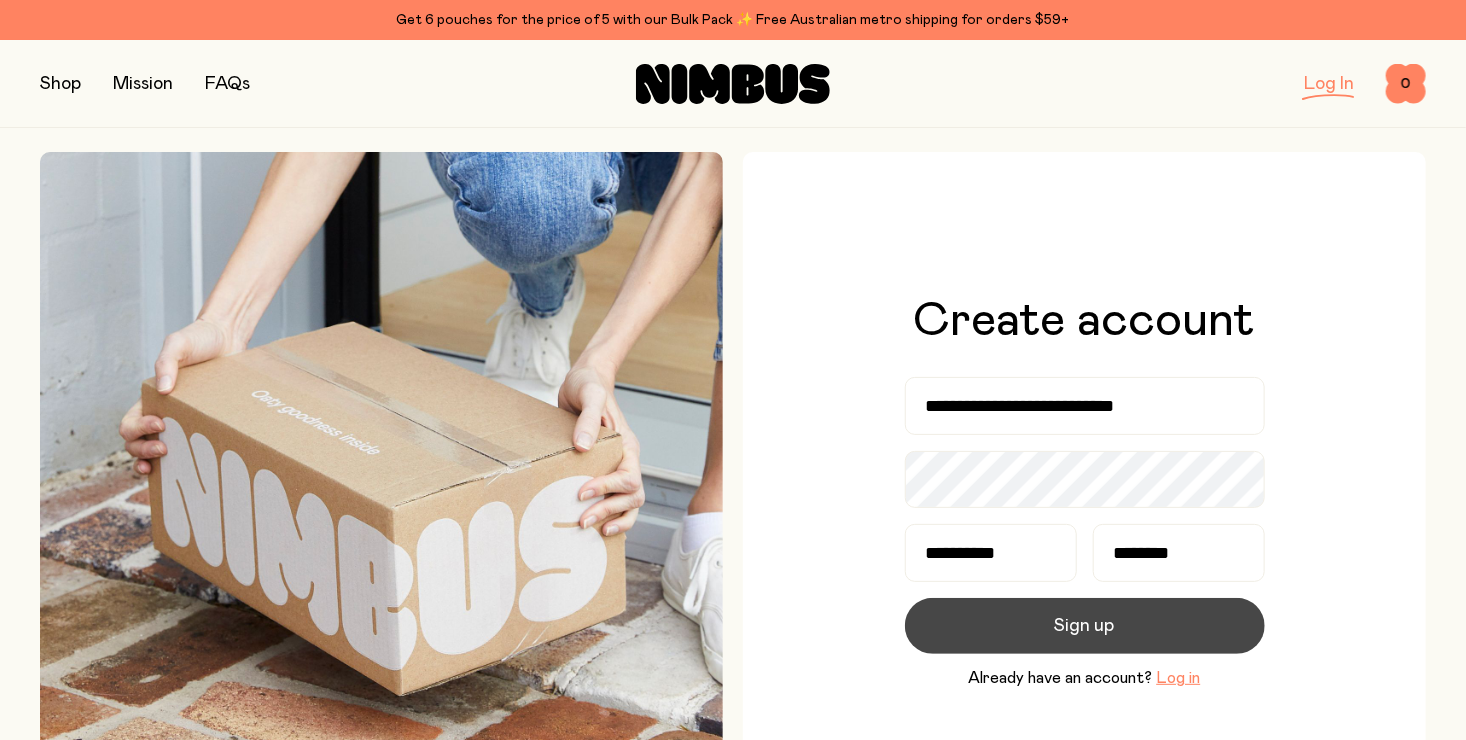 click on "Sign up" at bounding box center [1085, 626] 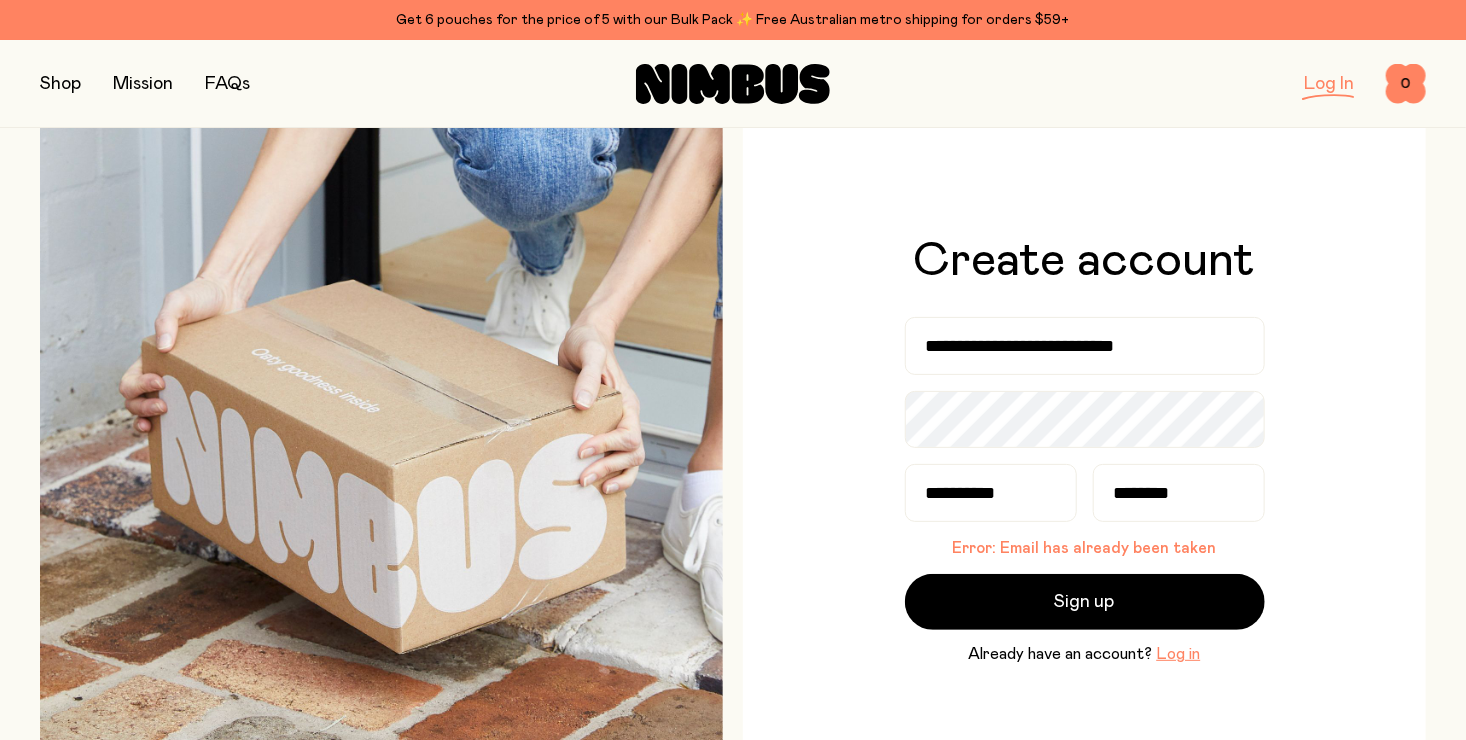 scroll, scrollTop: 100, scrollLeft: 0, axis: vertical 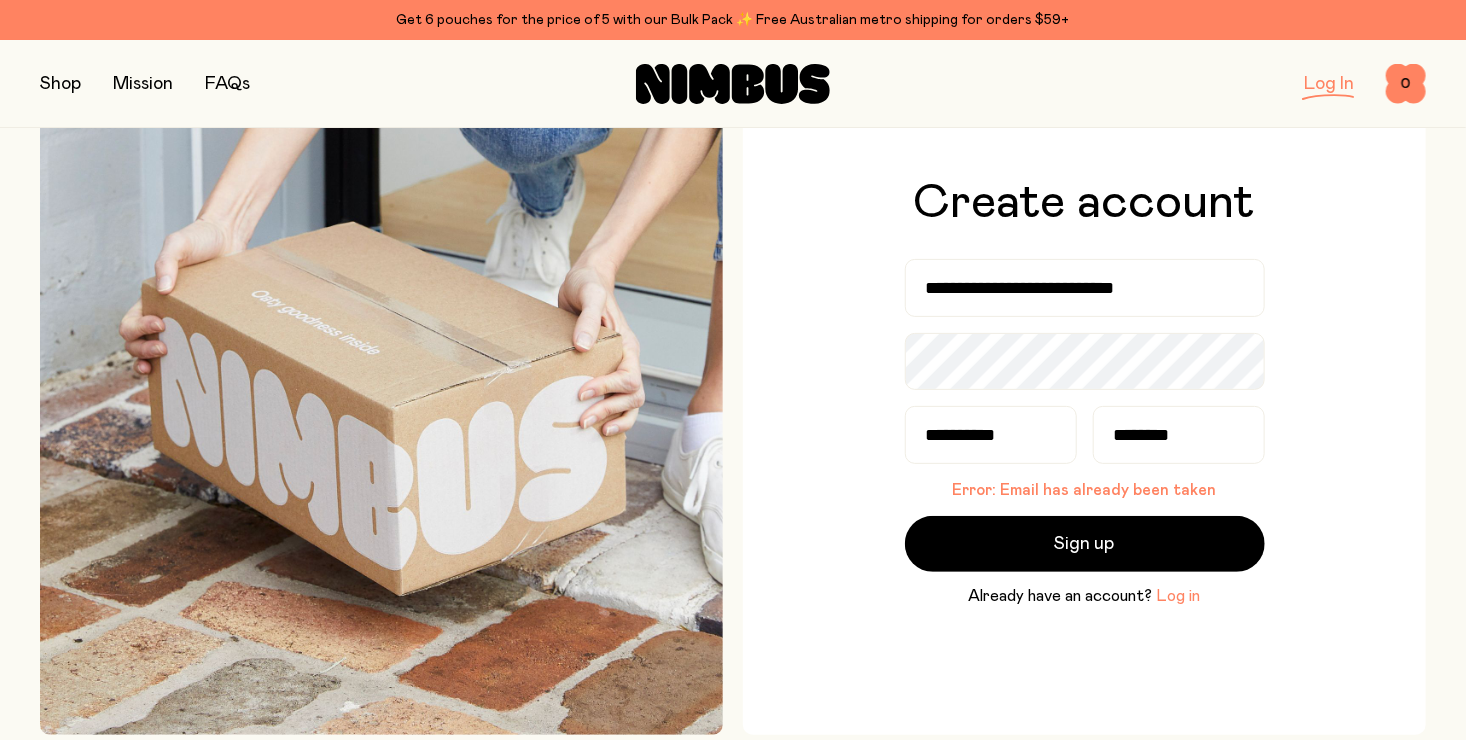 click on "Log in" at bounding box center (1179, 596) 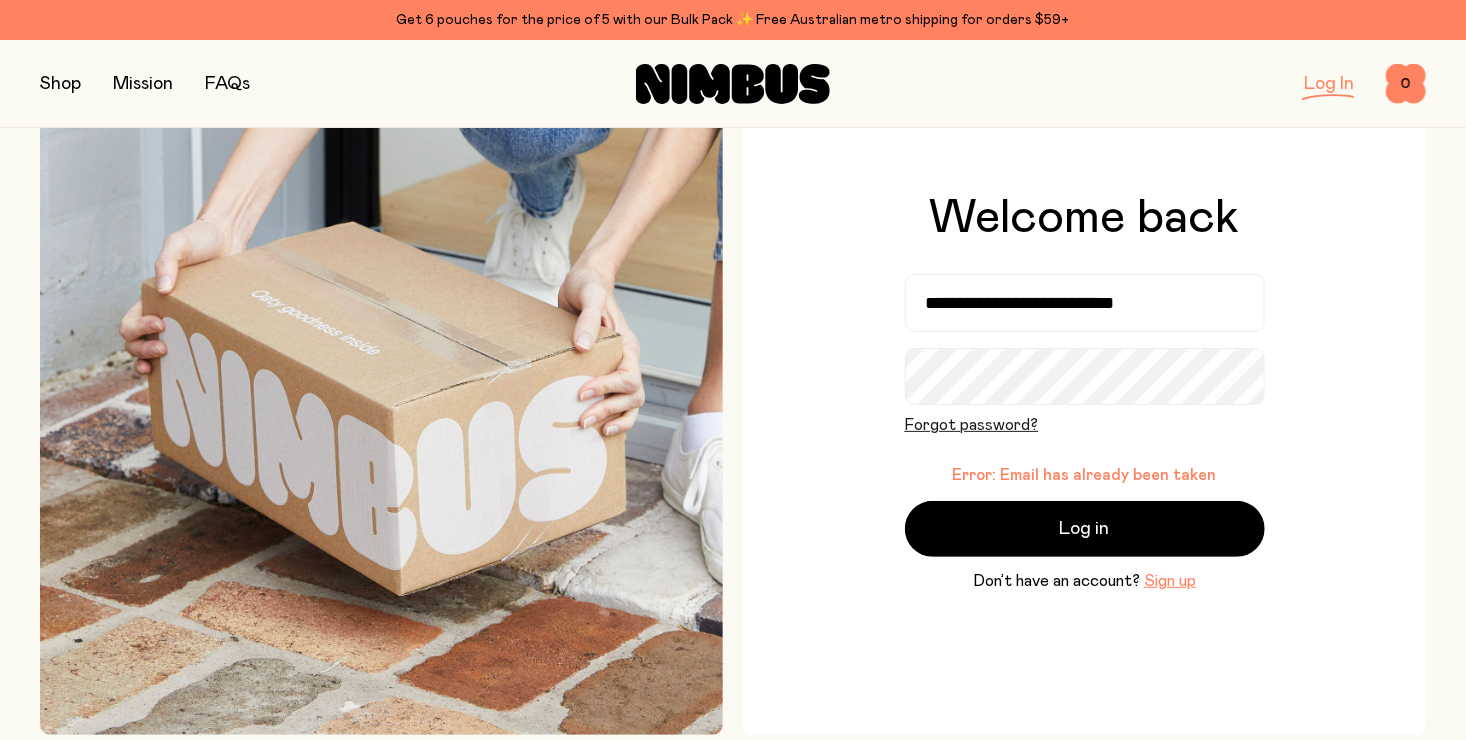 click on "Forgot password?" at bounding box center [972, 425] 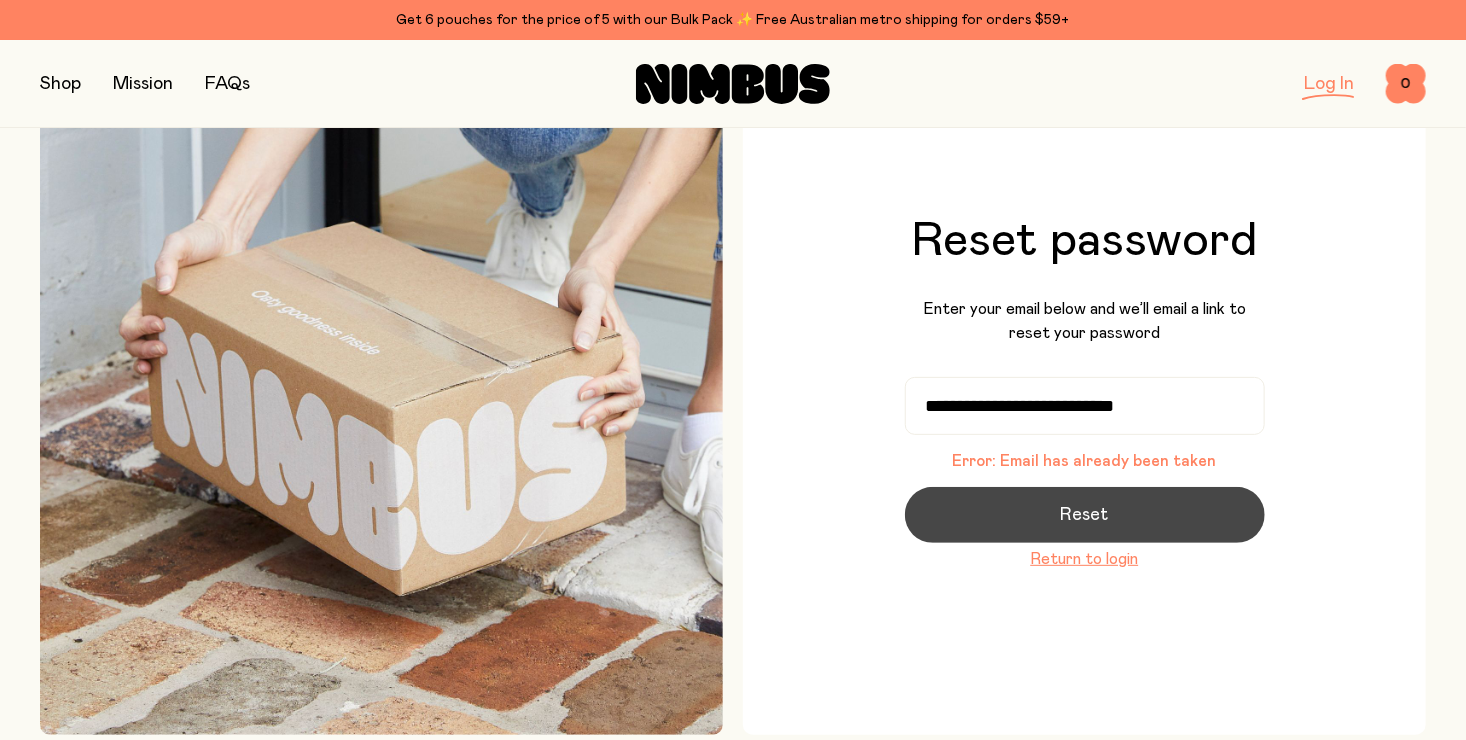 click on "Reset" at bounding box center (1085, 515) 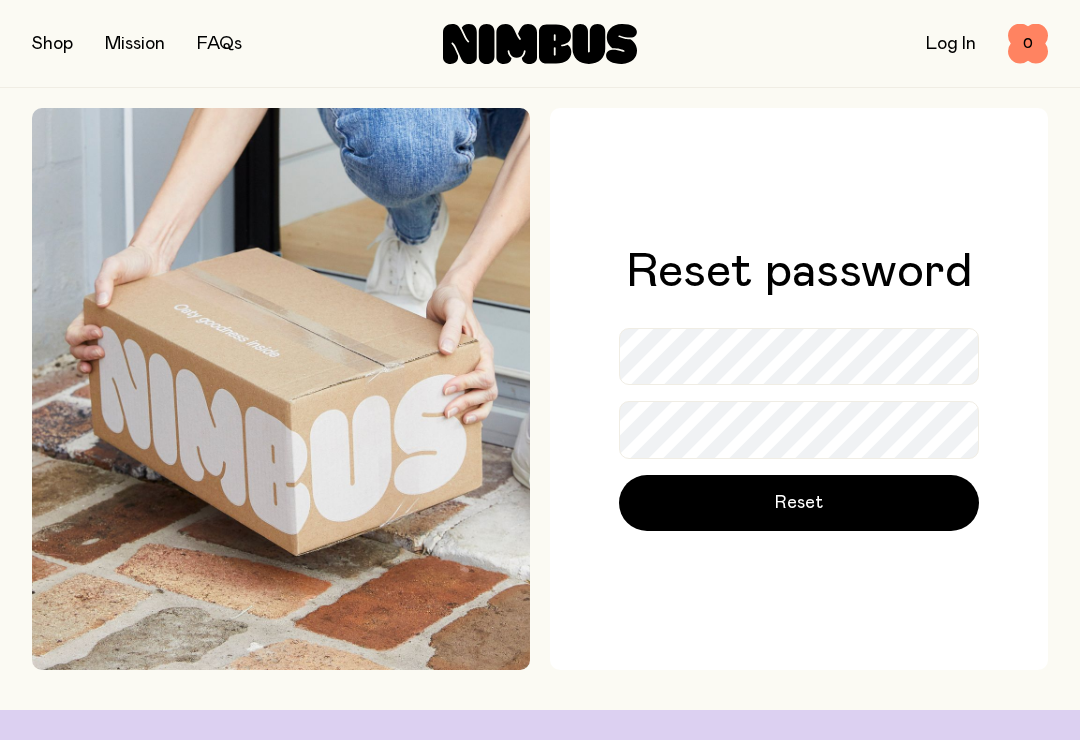 scroll, scrollTop: 0, scrollLeft: 0, axis: both 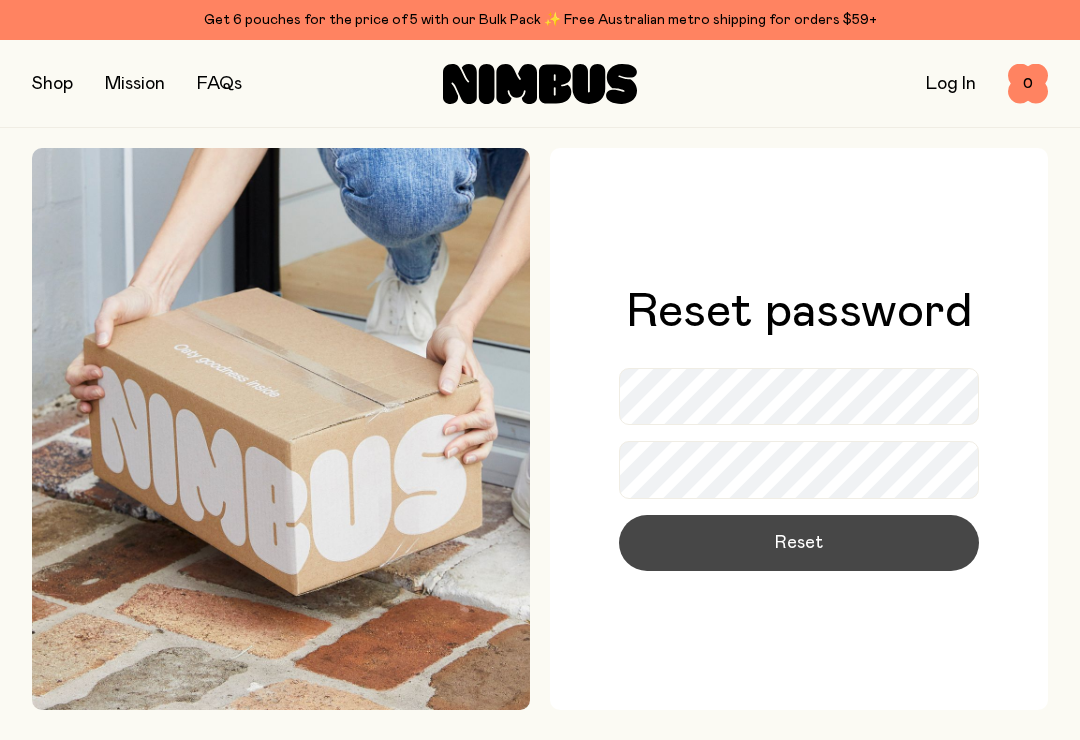 click on "Reset" at bounding box center [799, 543] 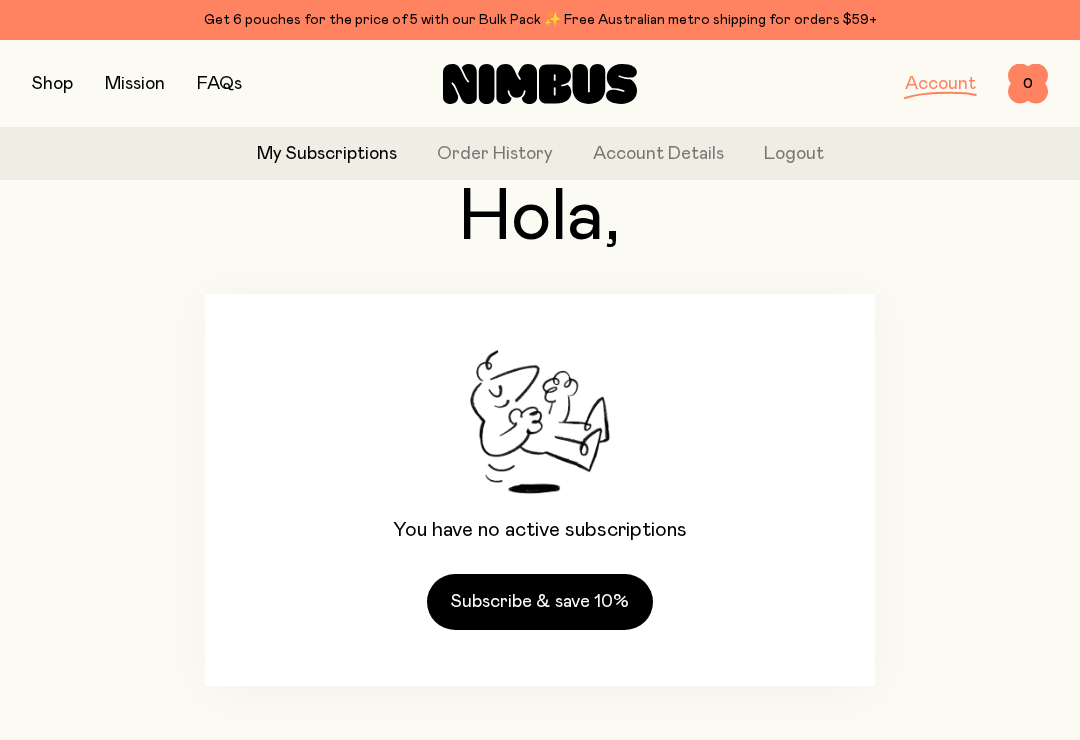 scroll, scrollTop: 88, scrollLeft: 0, axis: vertical 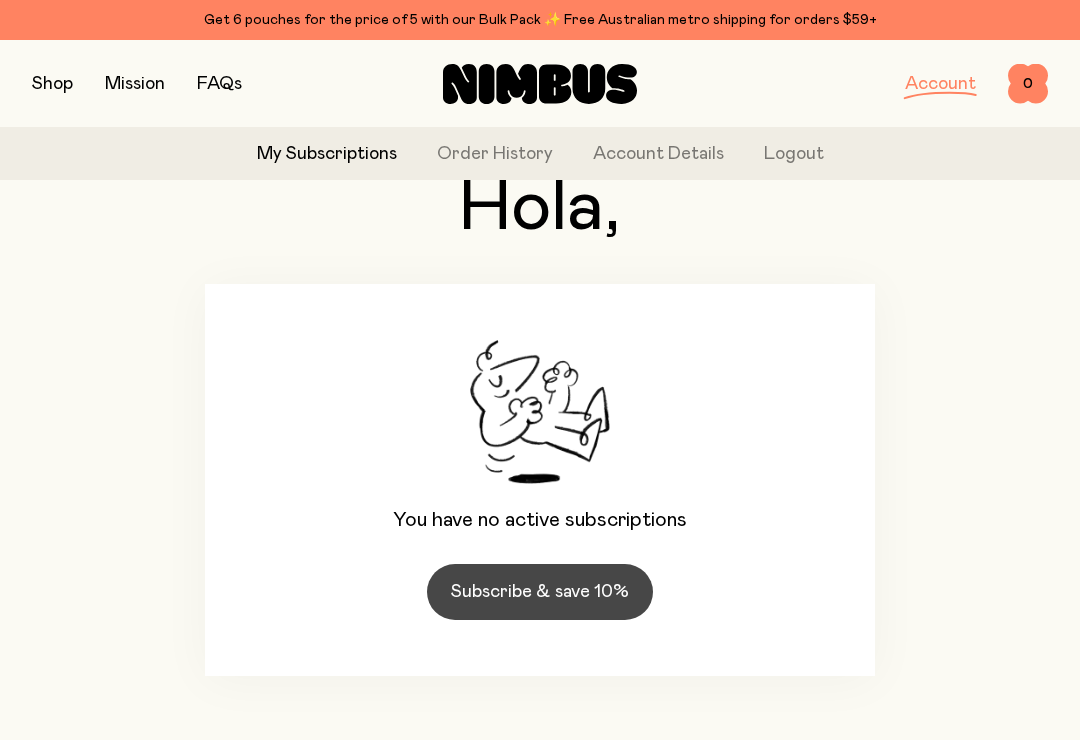 click on "Subscribe & save 10%" 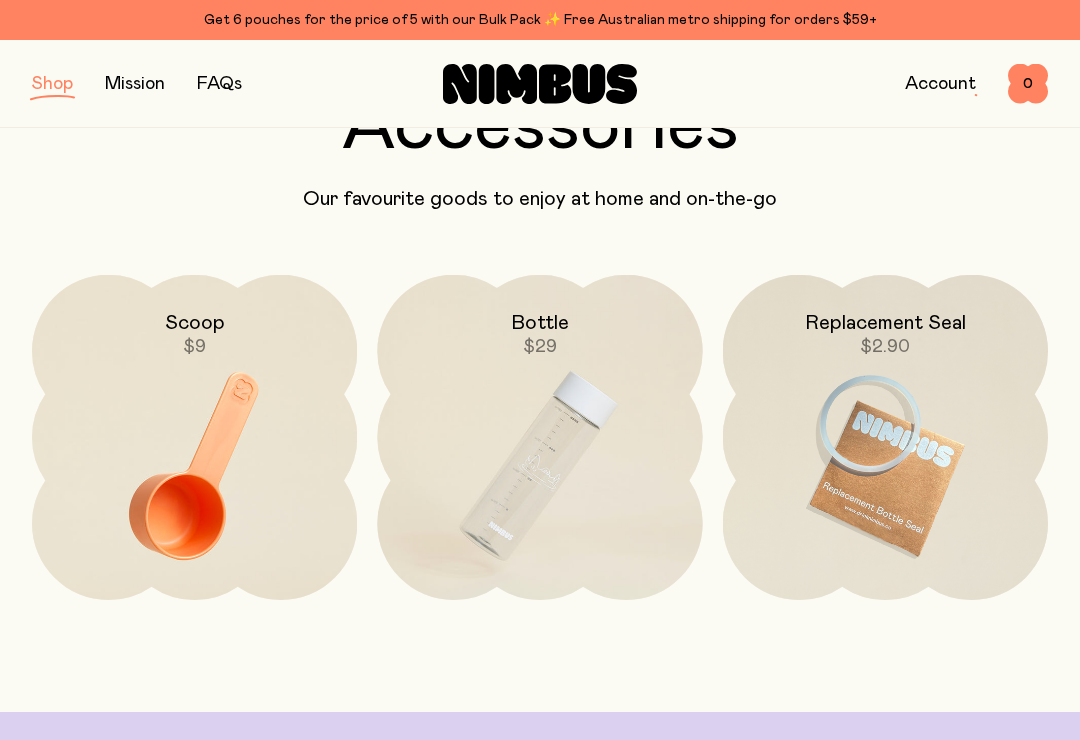 scroll, scrollTop: 2600, scrollLeft: 0, axis: vertical 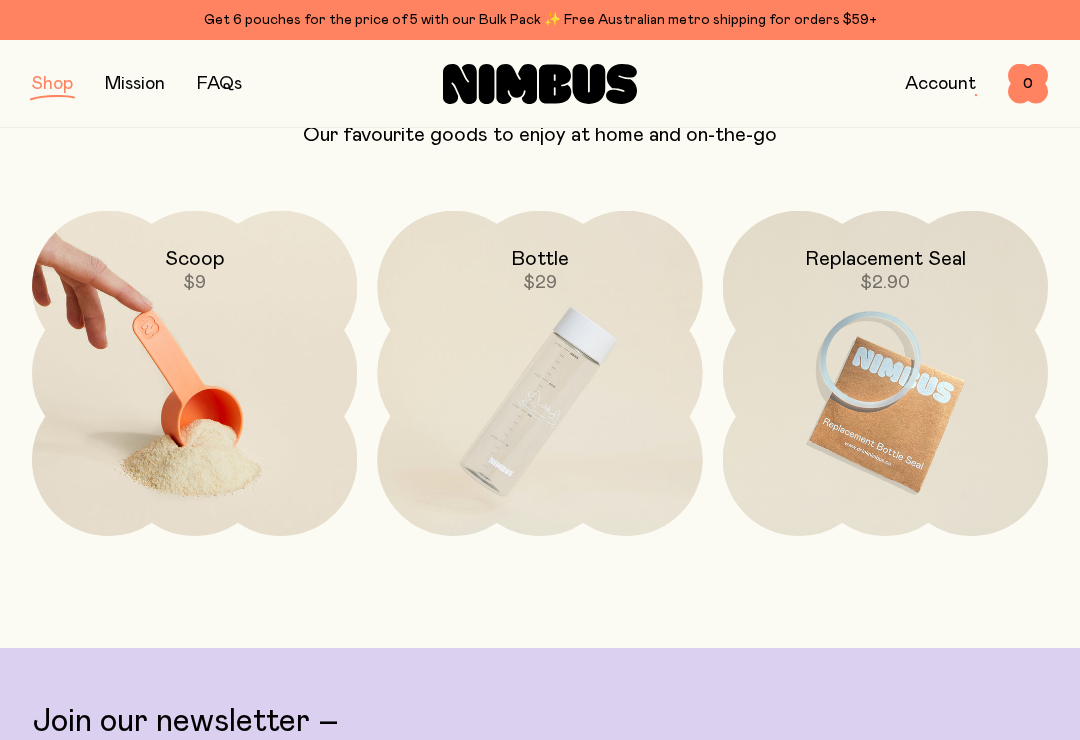 click at bounding box center (194, 402) 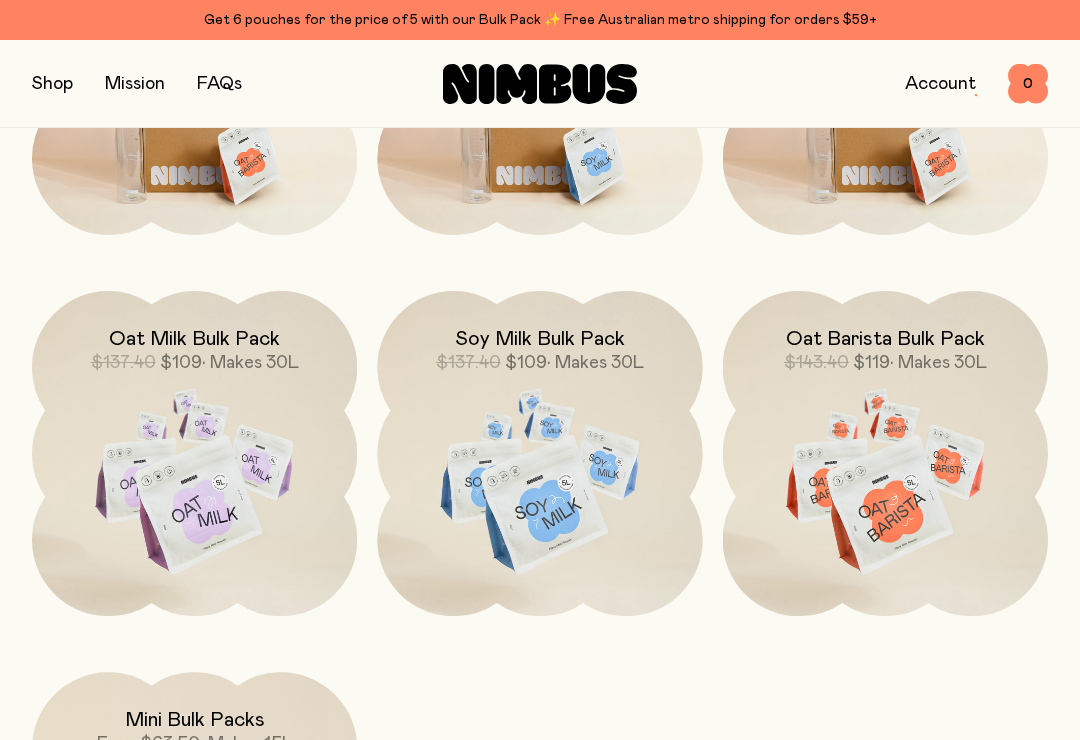 scroll, scrollTop: 1500, scrollLeft: 0, axis: vertical 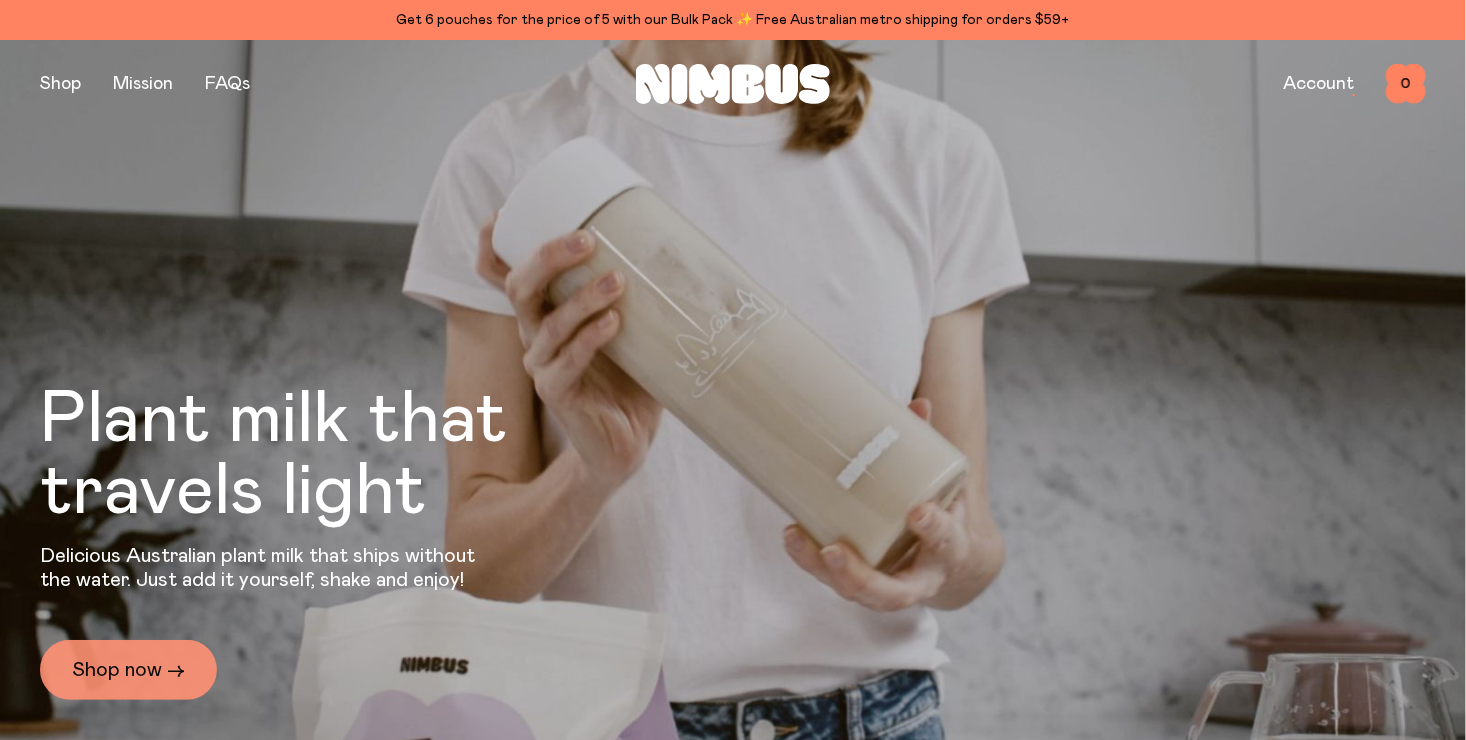 click on "Shop now →" at bounding box center [128, 670] 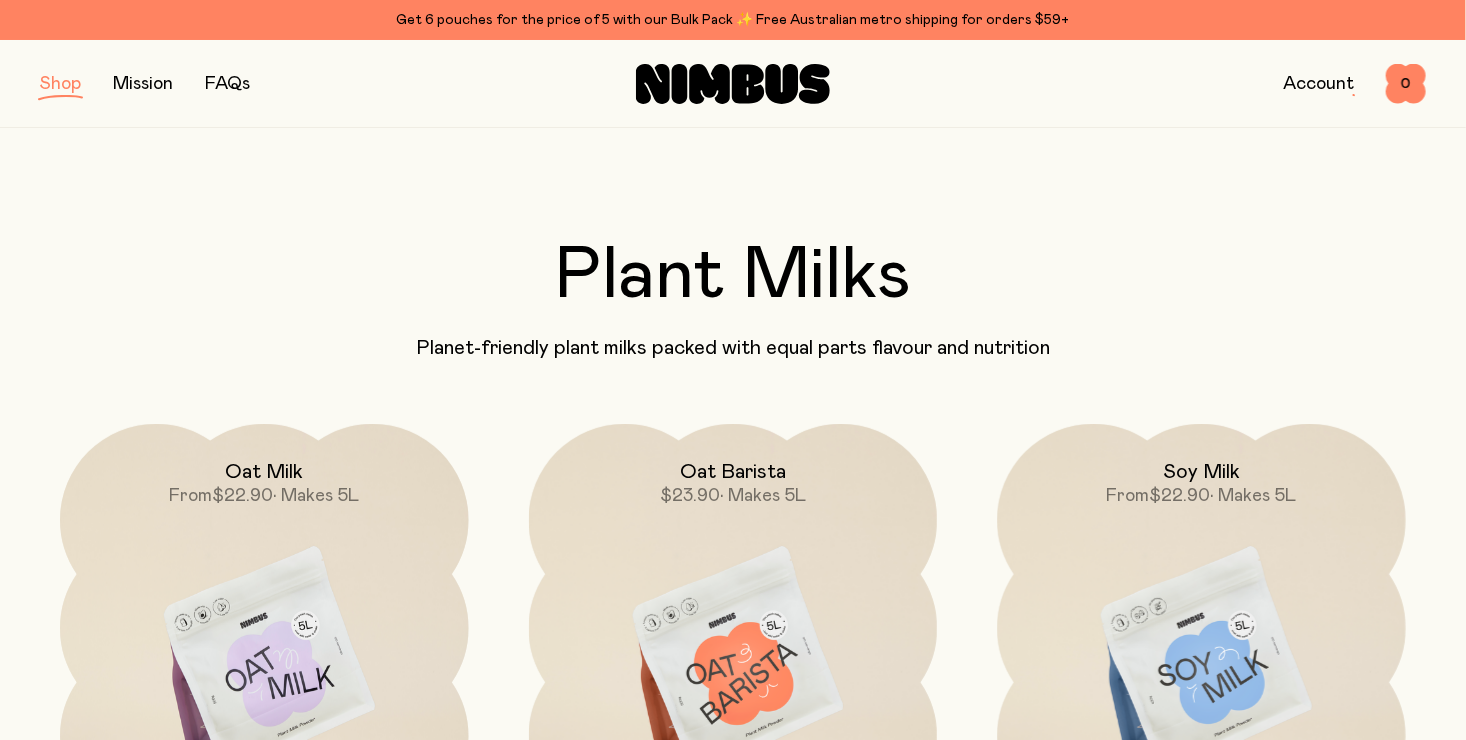 scroll, scrollTop: 200, scrollLeft: 0, axis: vertical 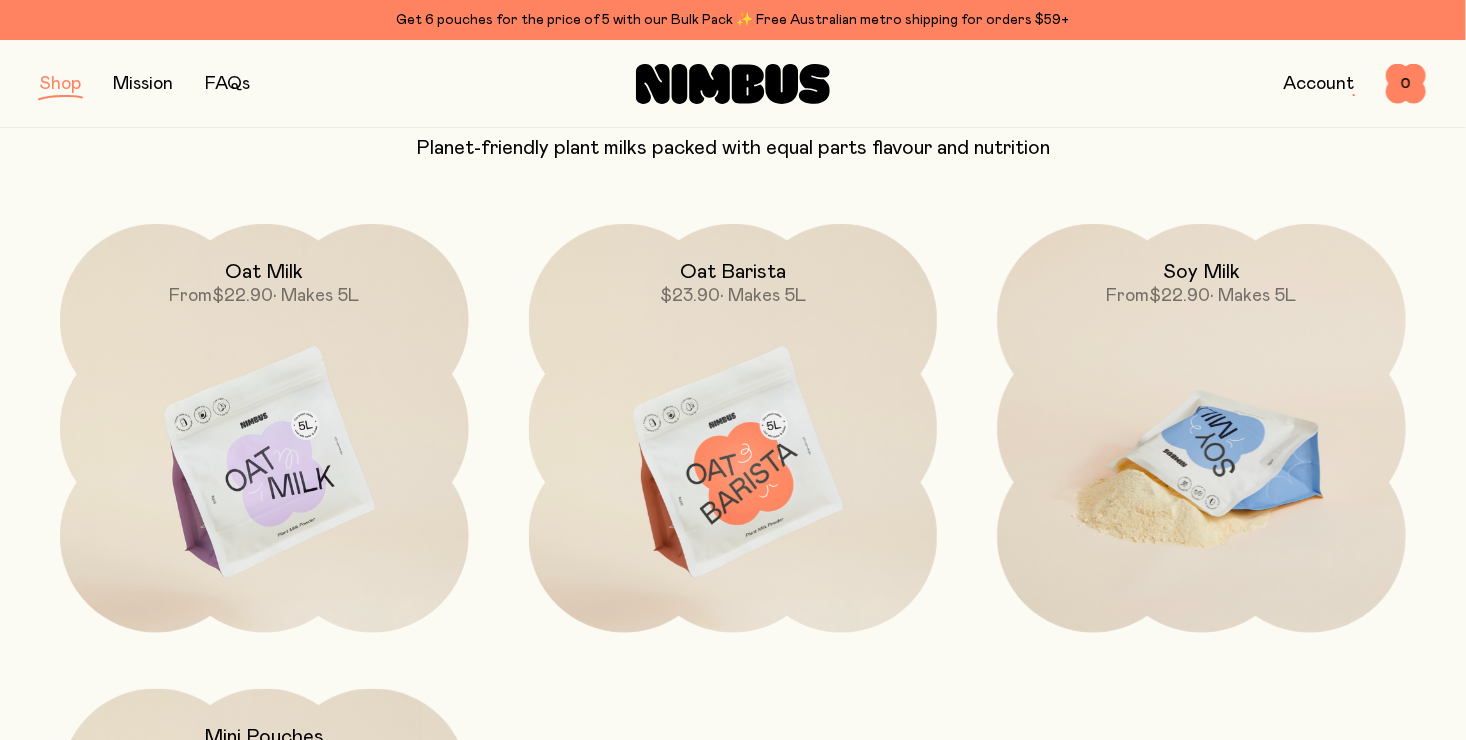click on "$22.90" at bounding box center (1180, 296) 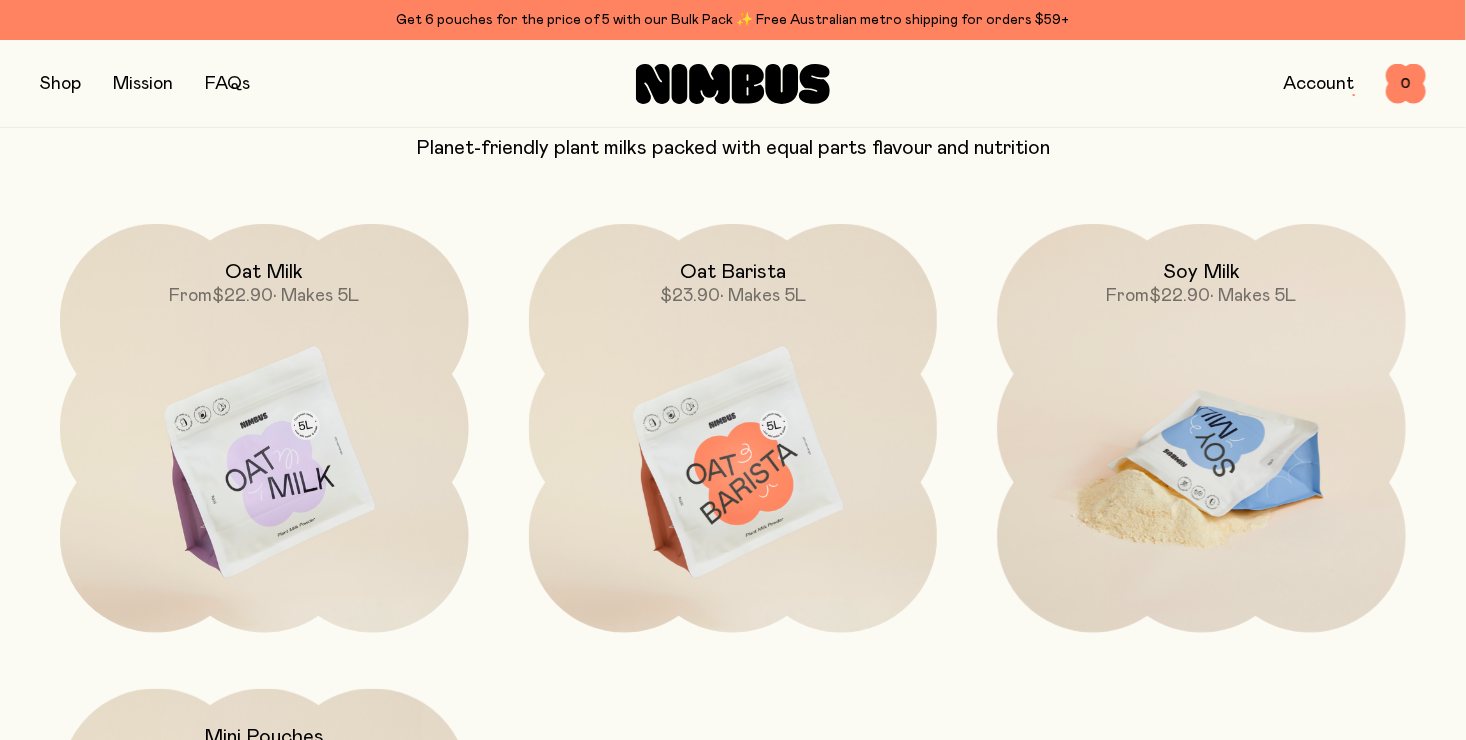 click on "Soy Milk" at bounding box center (1201, 272) 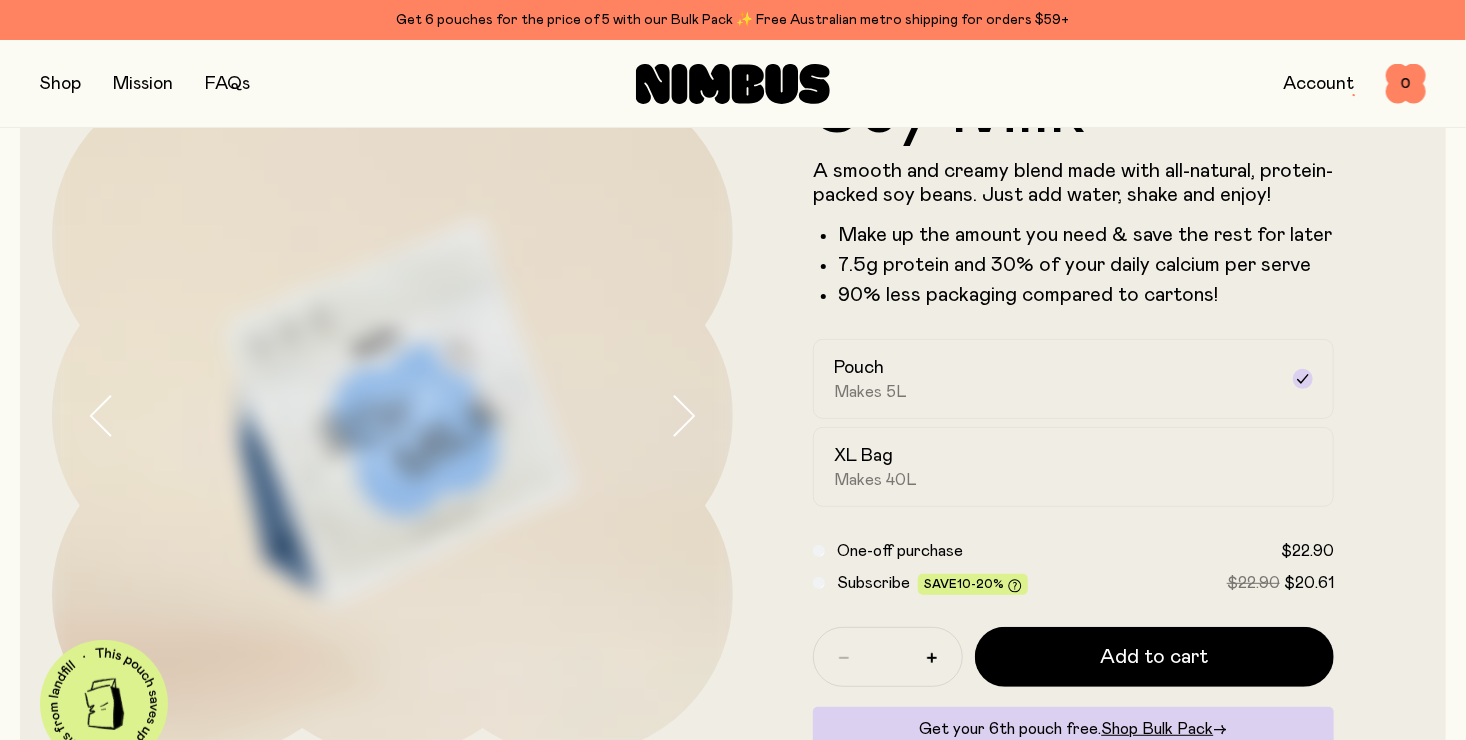 scroll, scrollTop: 200, scrollLeft: 0, axis: vertical 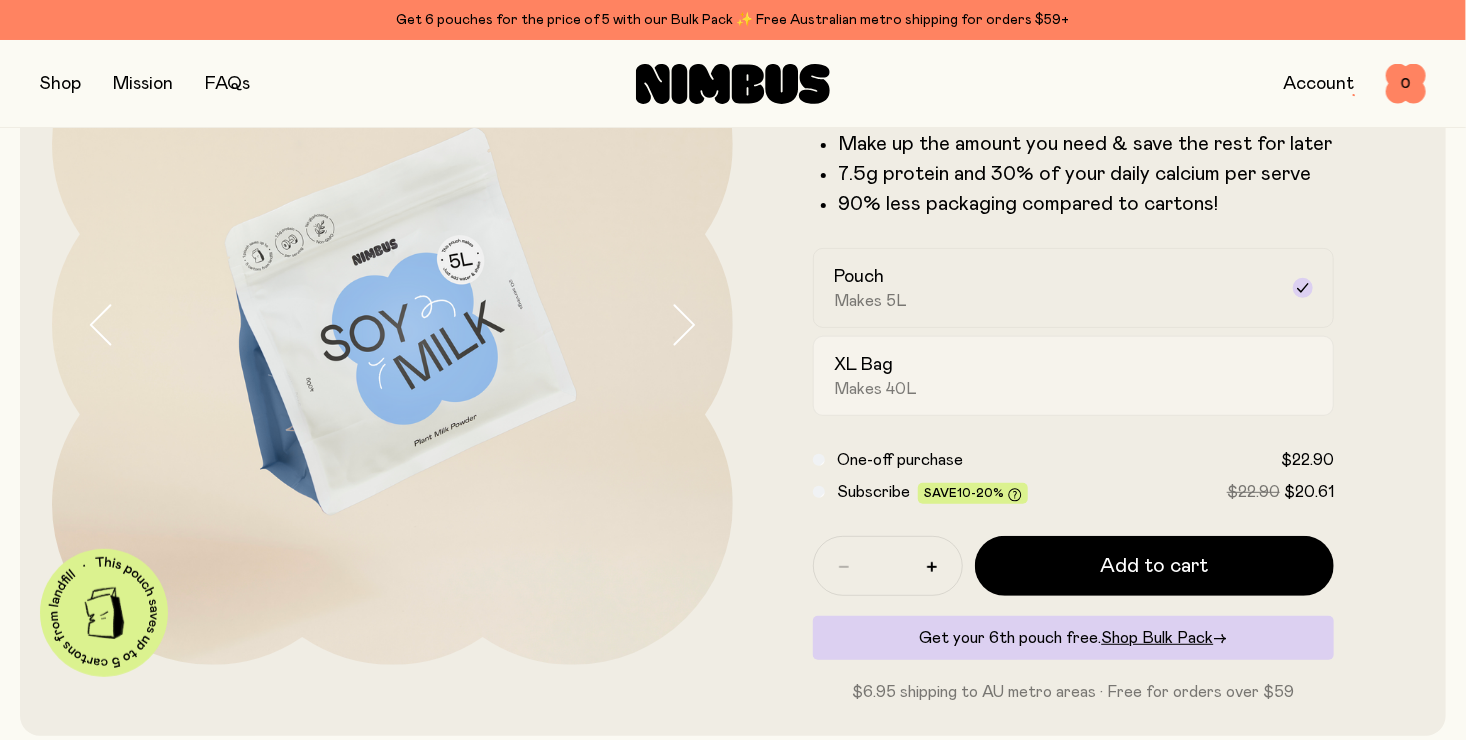 click on "Makes 40L" at bounding box center (875, 389) 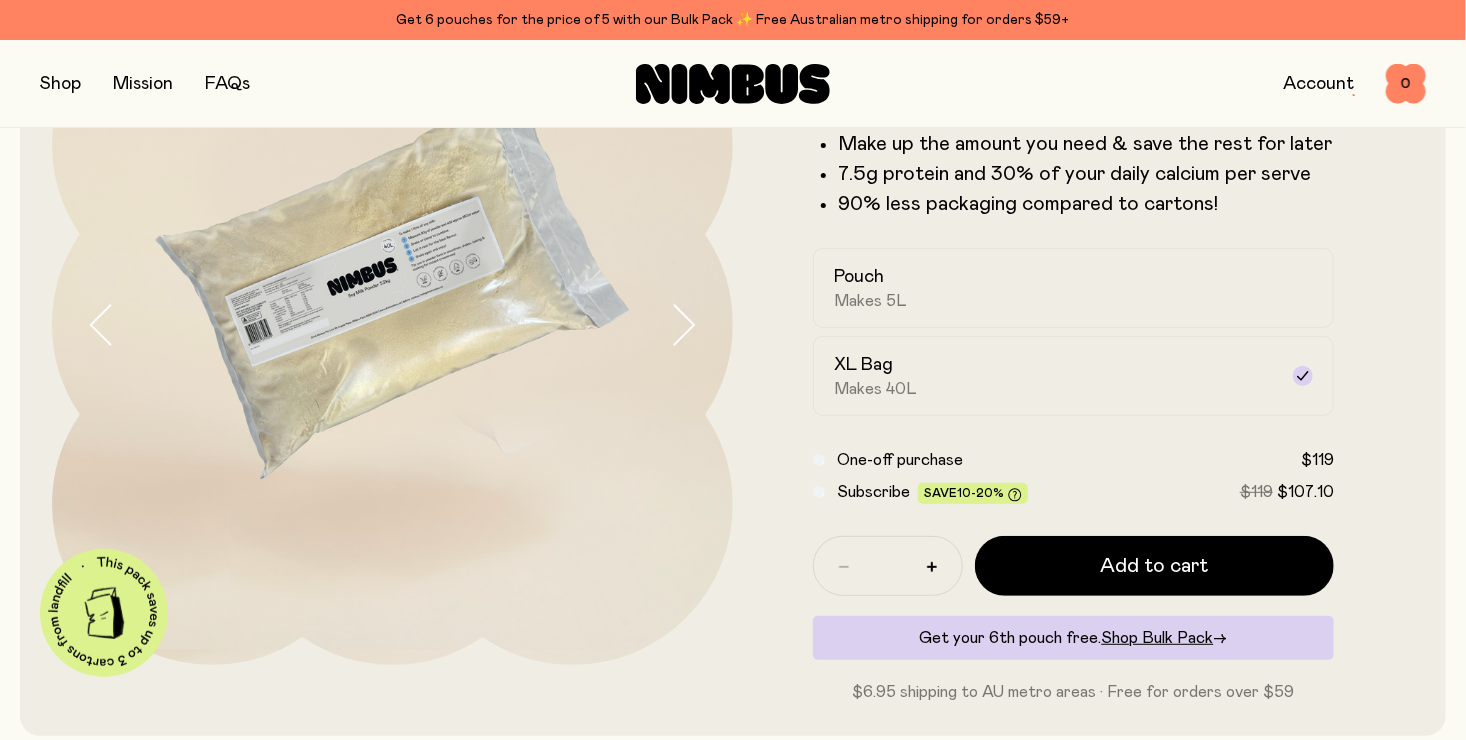 scroll, scrollTop: 100, scrollLeft: 0, axis: vertical 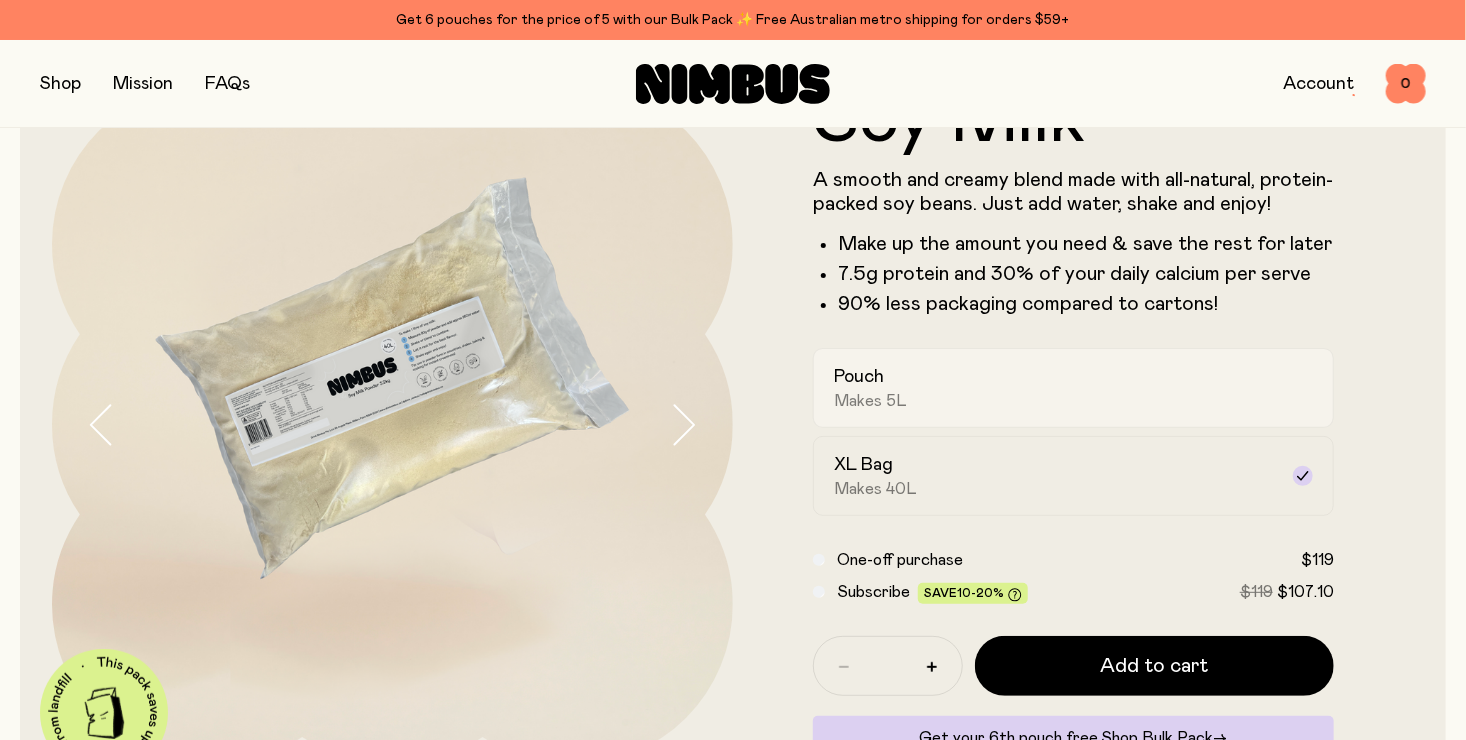 click on "Pouch Makes 5L" at bounding box center [1055, 388] 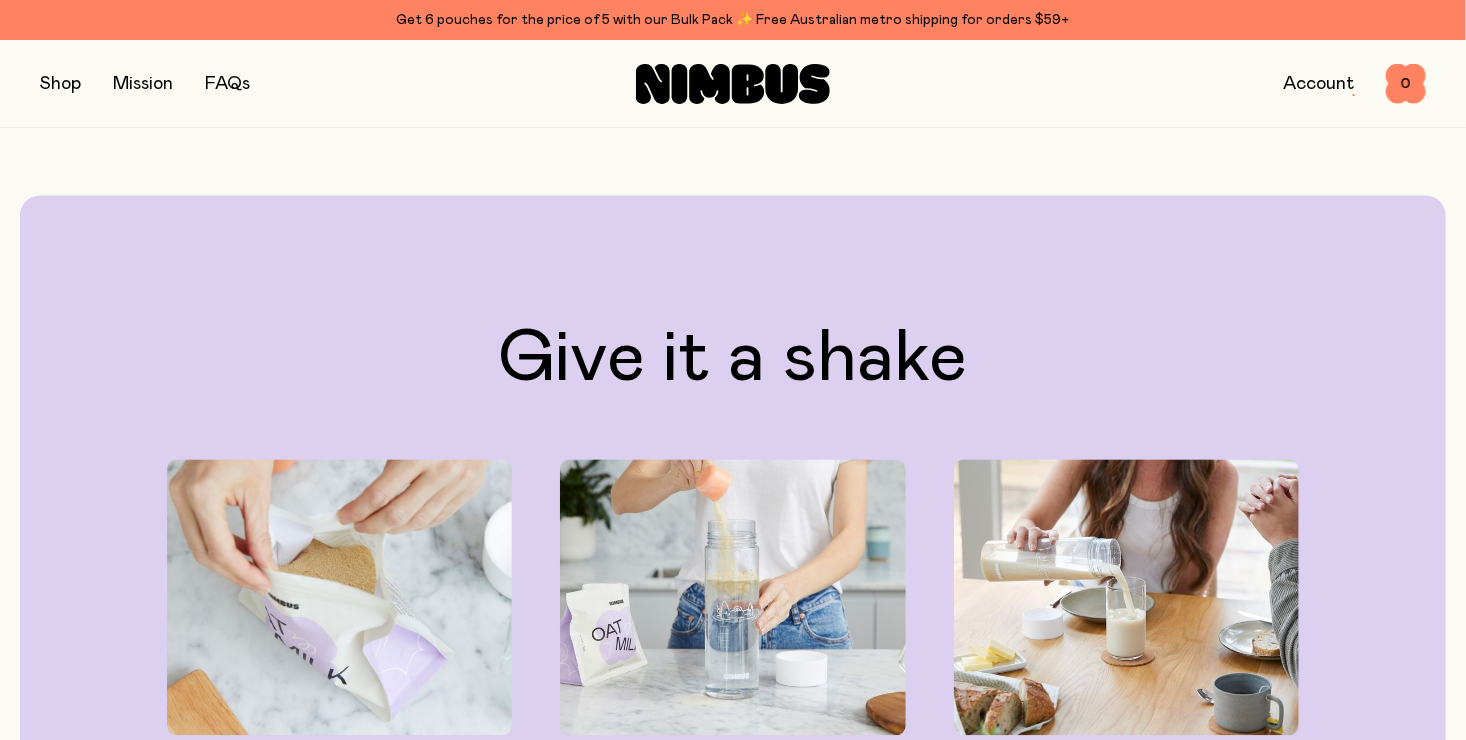scroll, scrollTop: 1400, scrollLeft: 0, axis: vertical 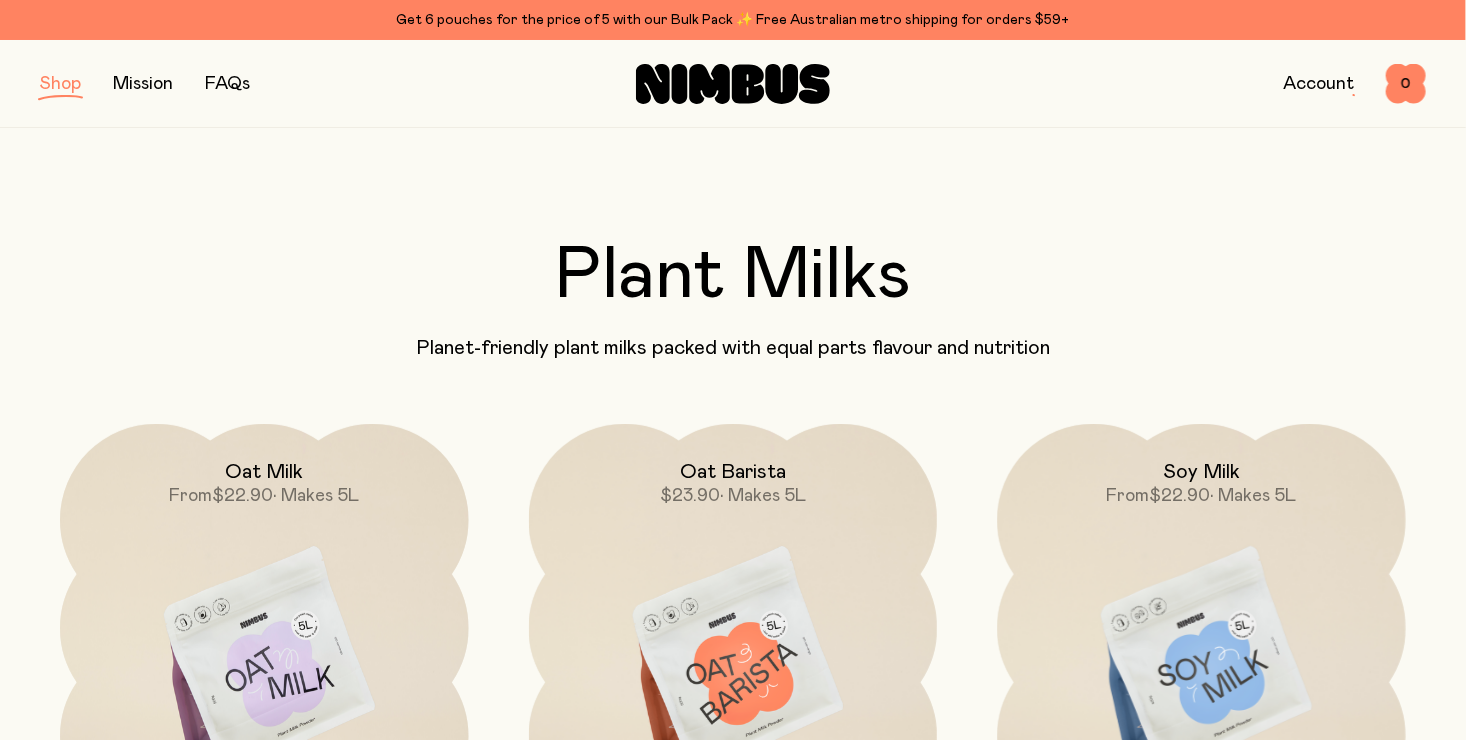 click at bounding box center [60, 84] 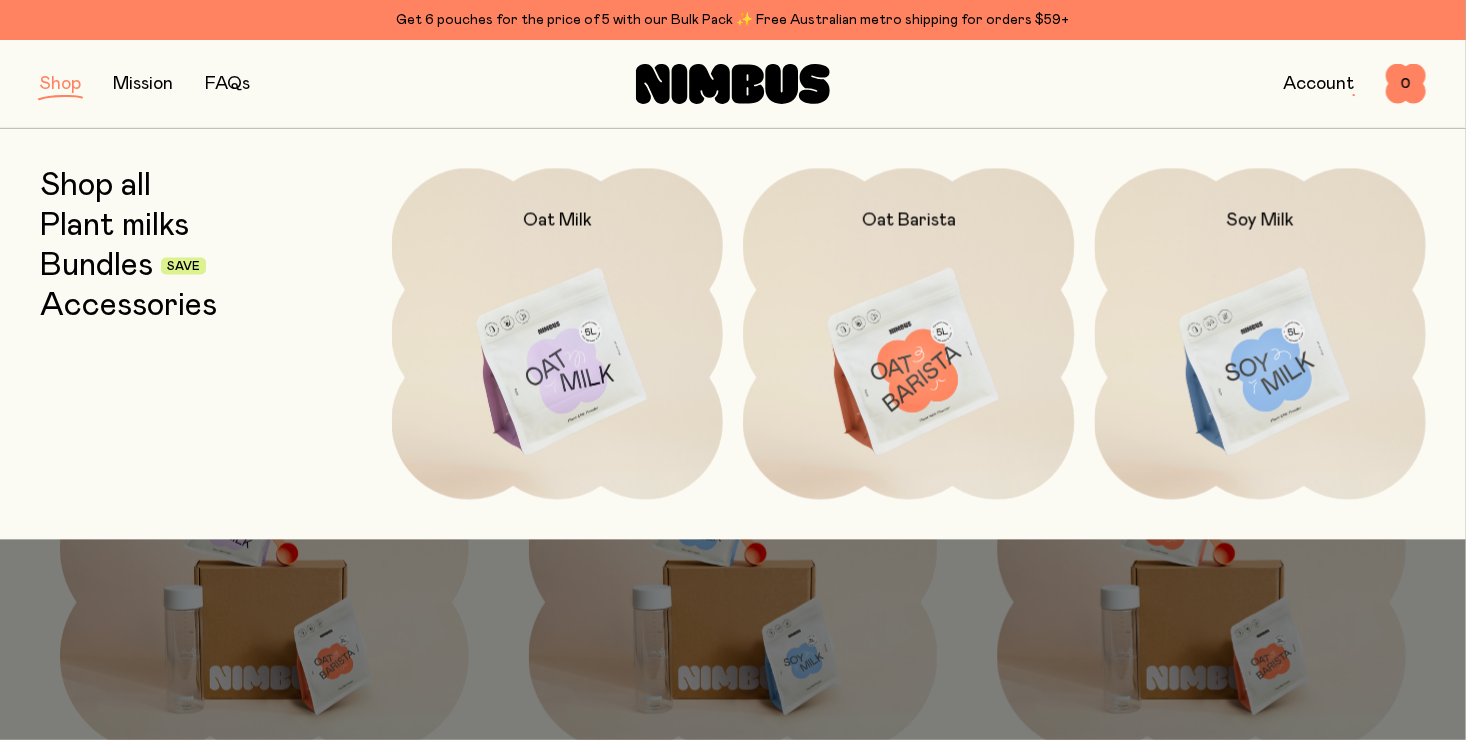 scroll, scrollTop: 1300, scrollLeft: 0, axis: vertical 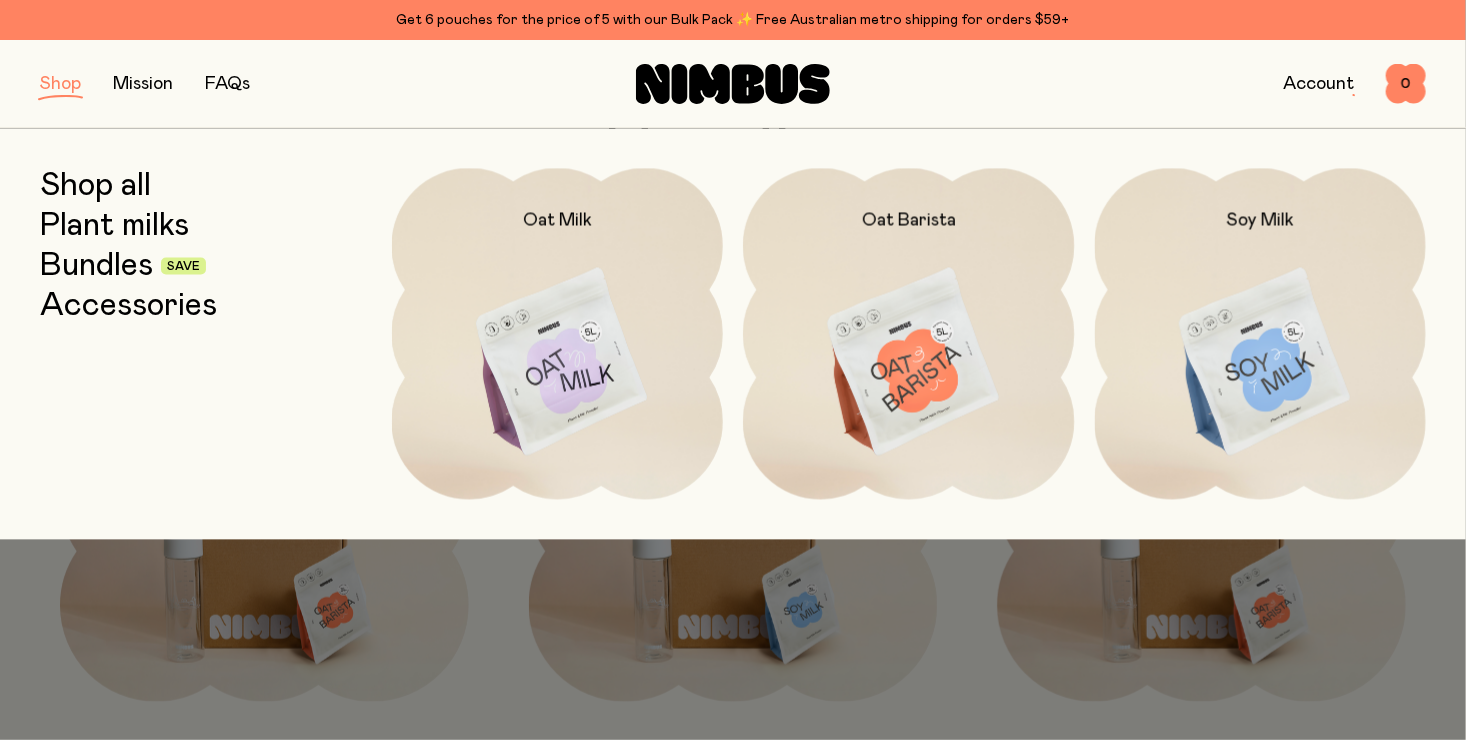 click at bounding box center (60, 84) 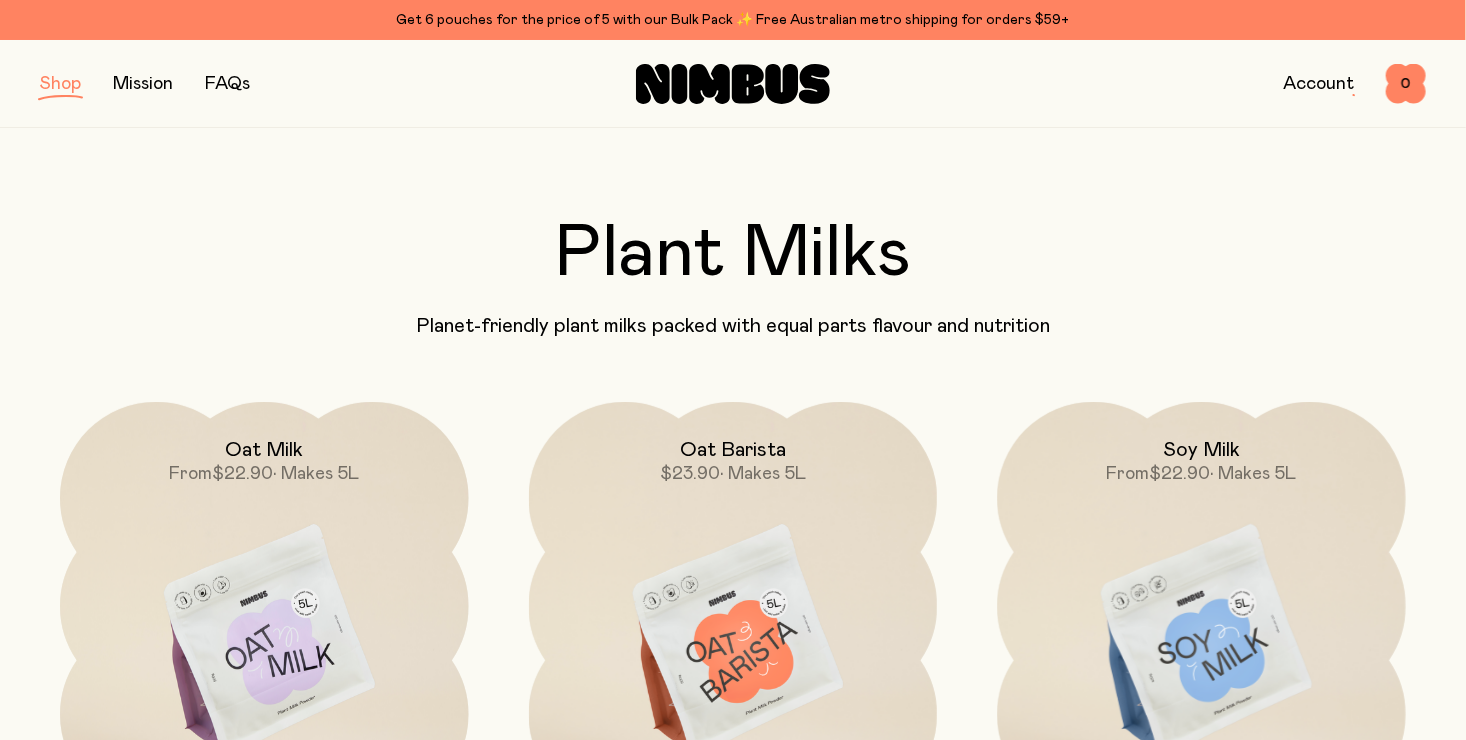 scroll, scrollTop: 0, scrollLeft: 0, axis: both 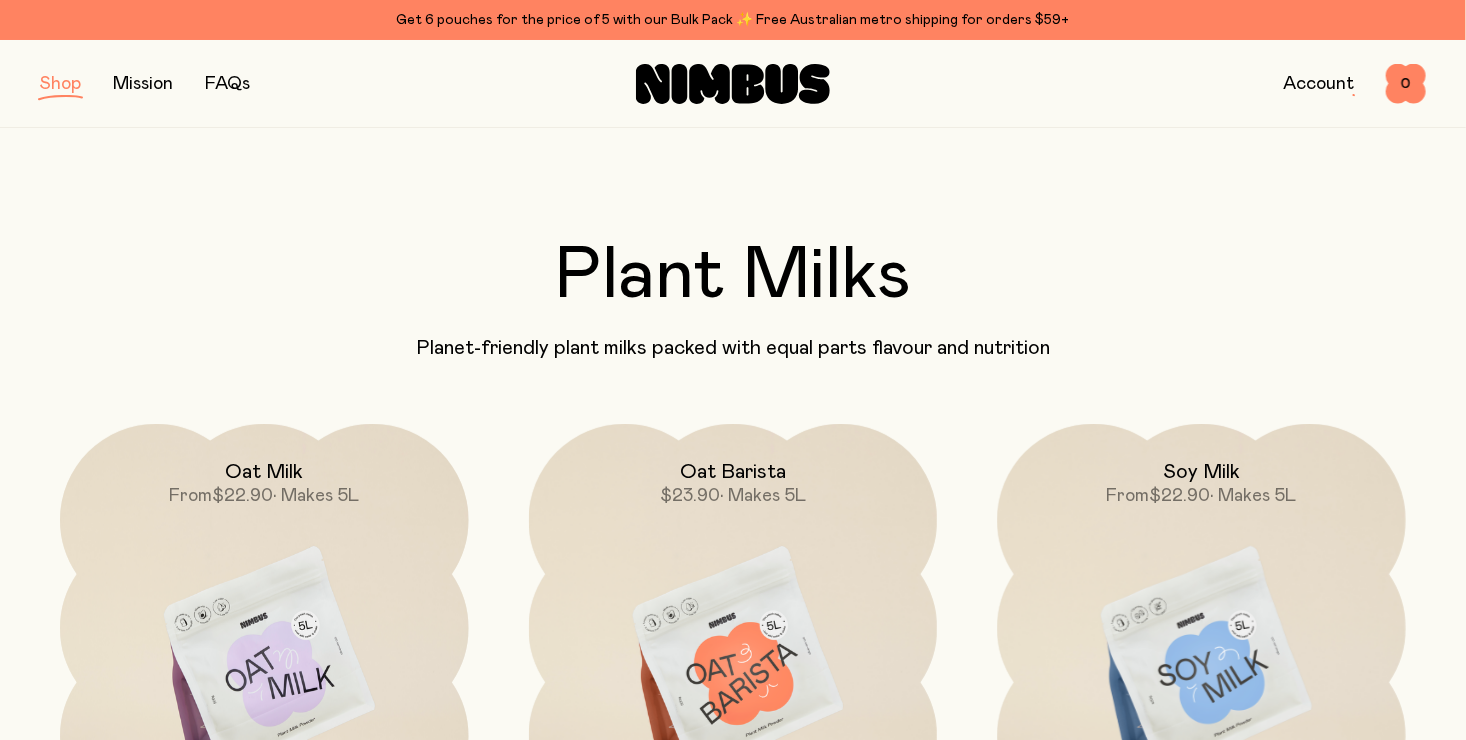 click at bounding box center (60, 84) 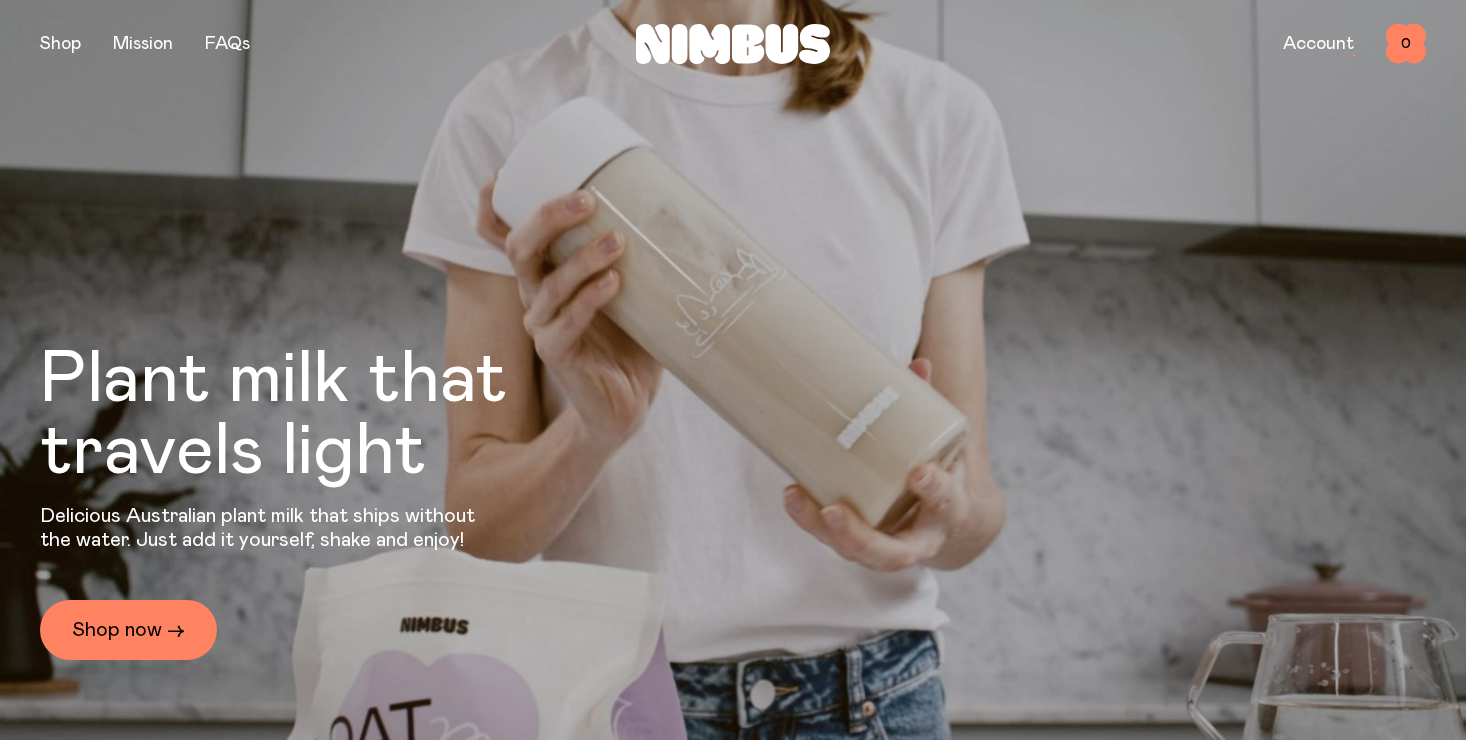 scroll, scrollTop: 0, scrollLeft: 0, axis: both 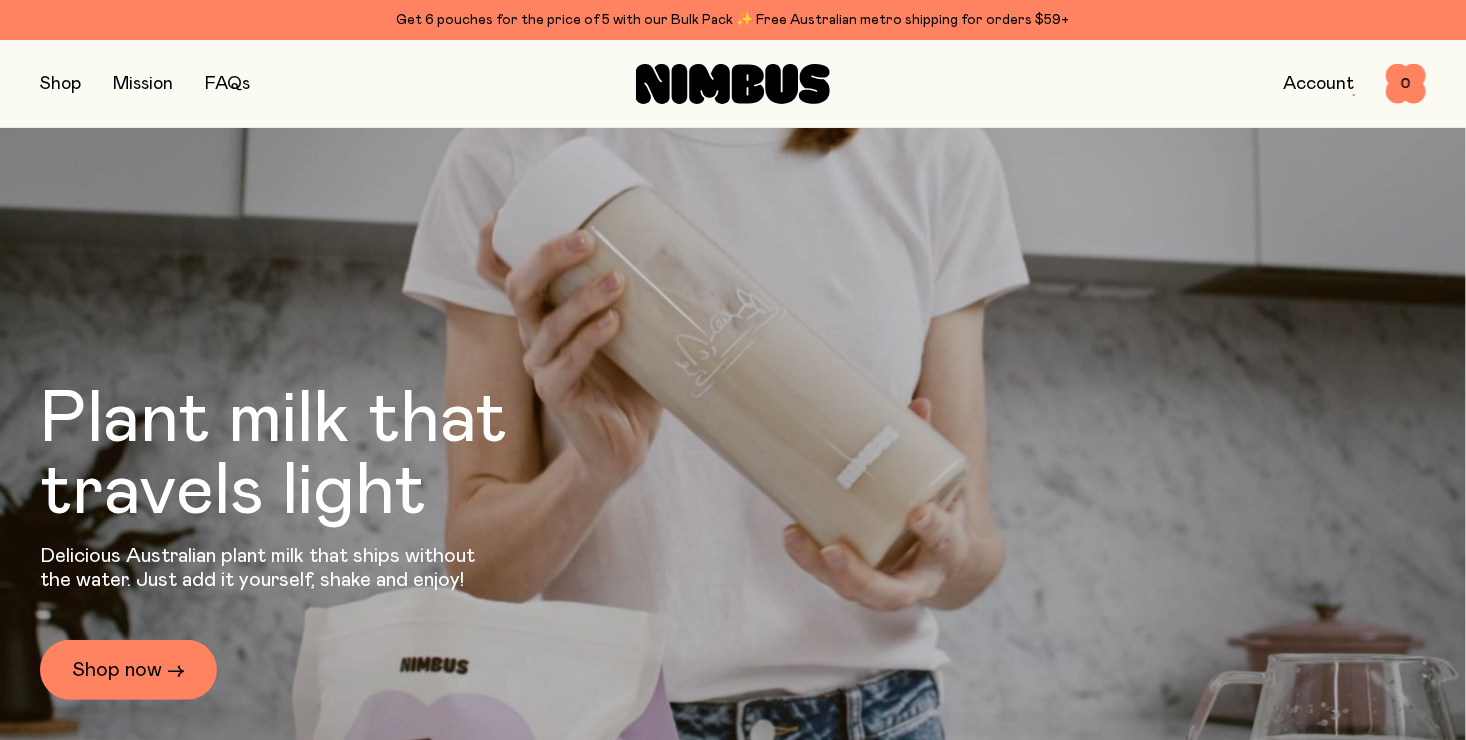 click on "Shop Mission FAQs Account 0 0" at bounding box center [733, 83] 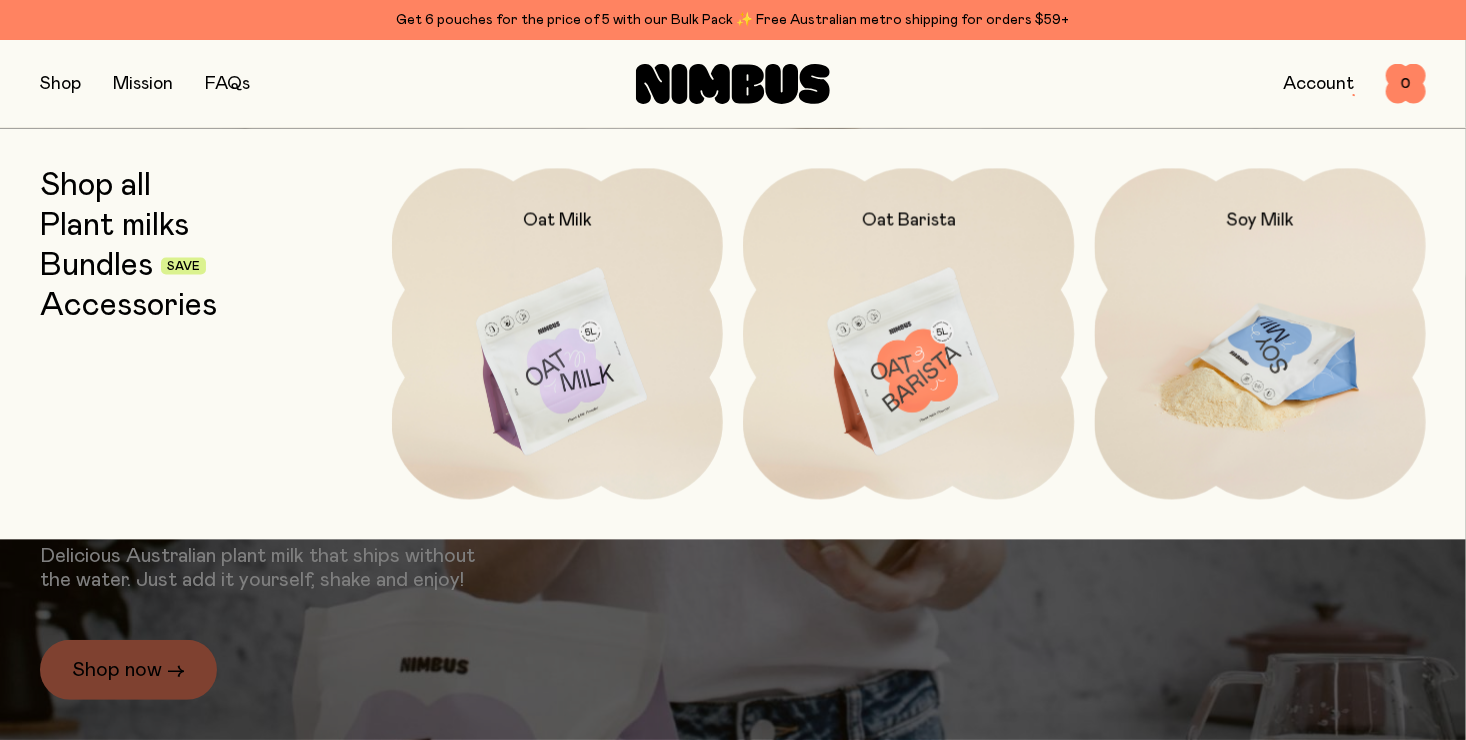 click at bounding box center (1261, 363) 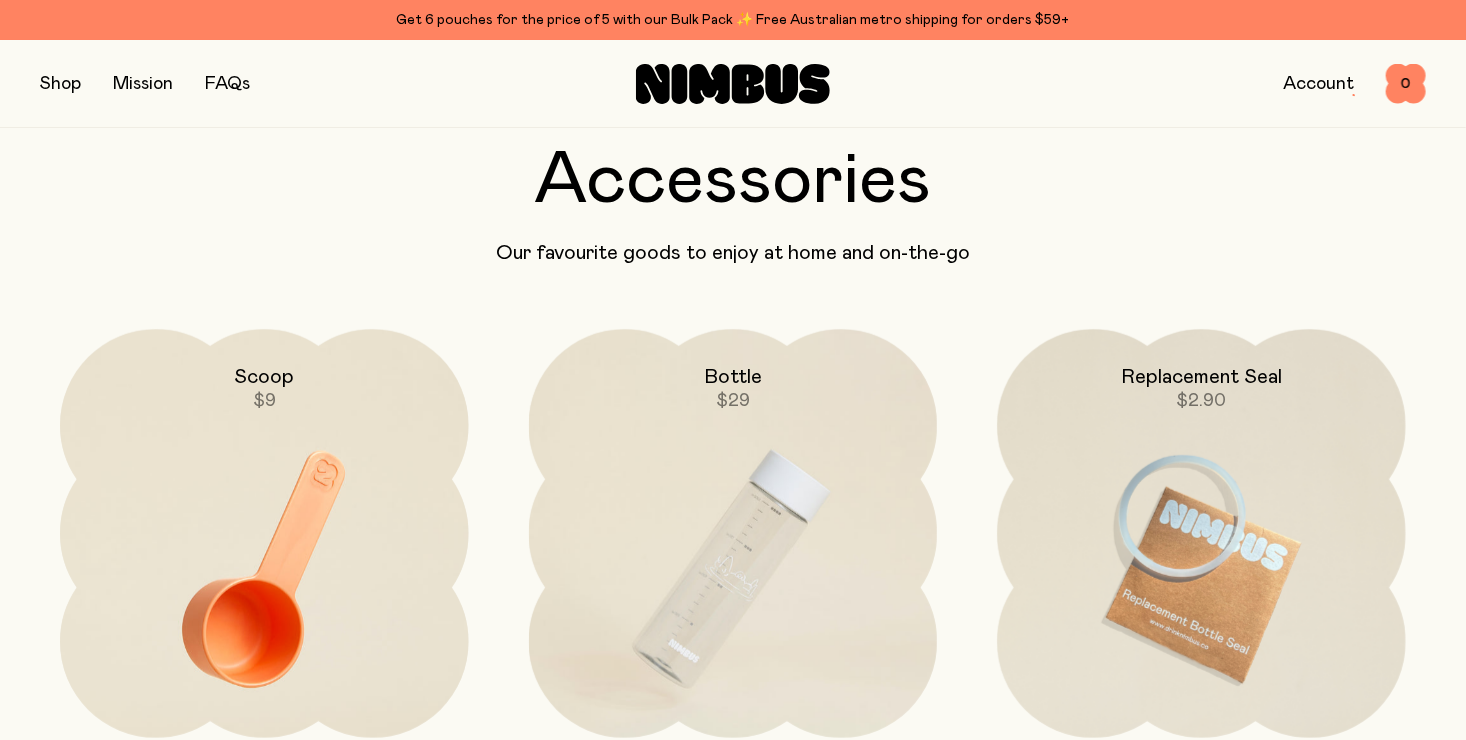 scroll, scrollTop: 4400, scrollLeft: 0, axis: vertical 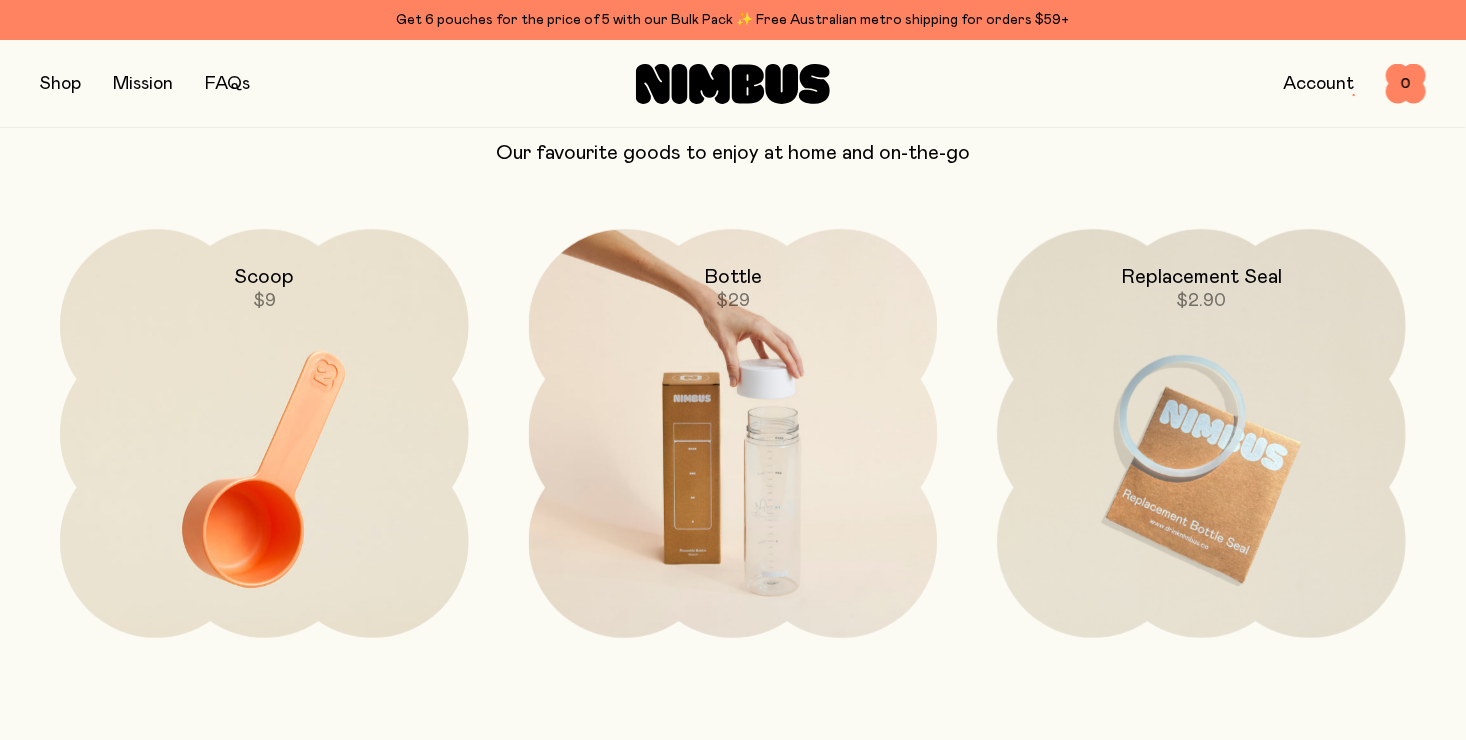 click at bounding box center (733, 469) 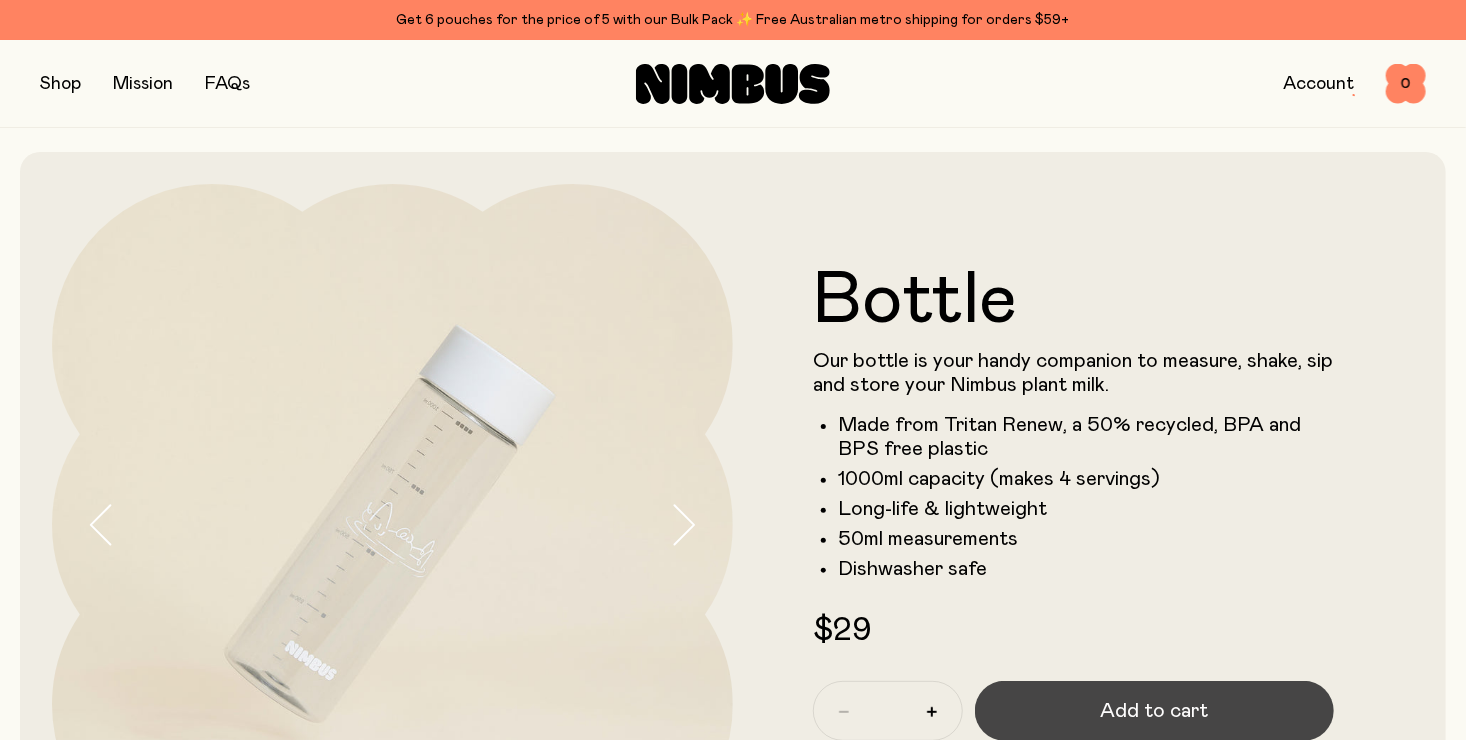scroll, scrollTop: 200, scrollLeft: 0, axis: vertical 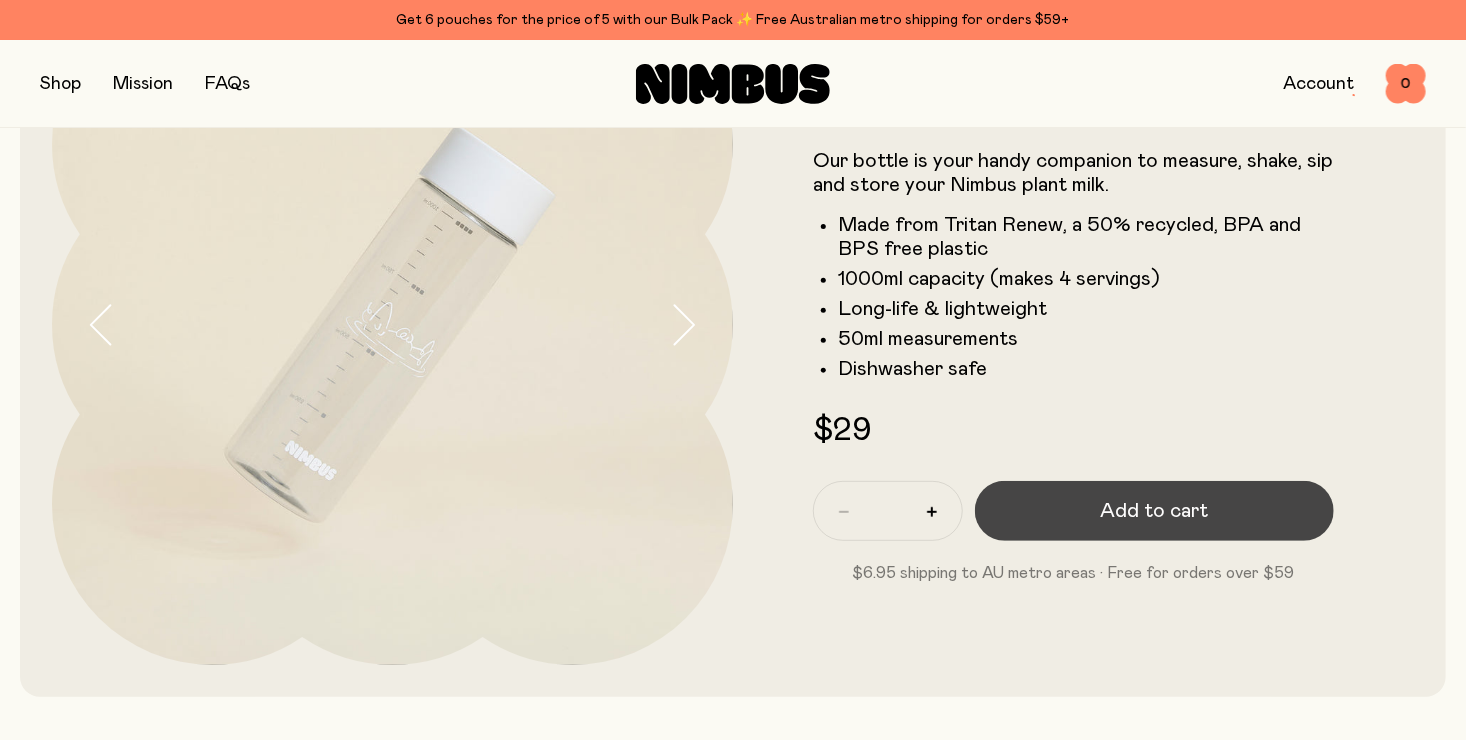 click on "Add to cart" at bounding box center (1155, 511) 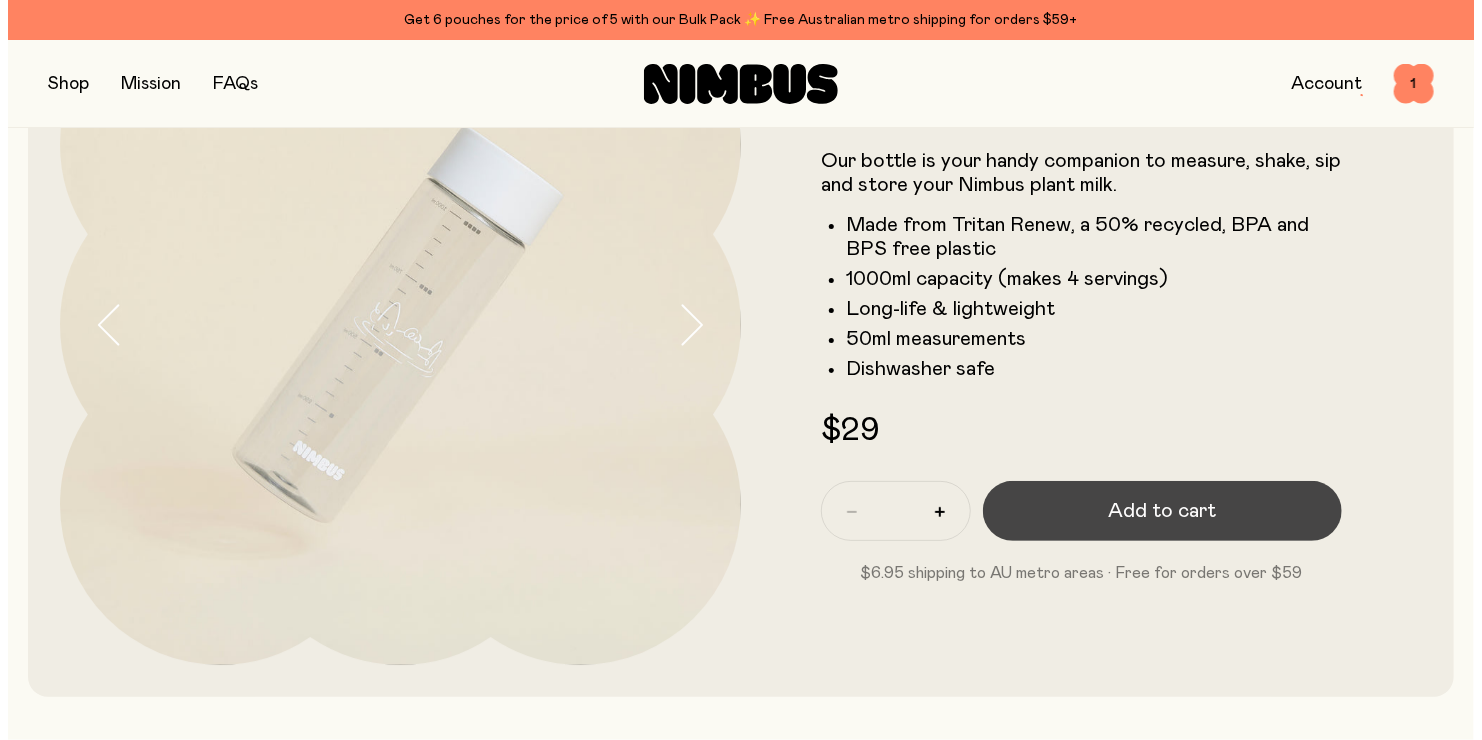 scroll, scrollTop: 0, scrollLeft: 0, axis: both 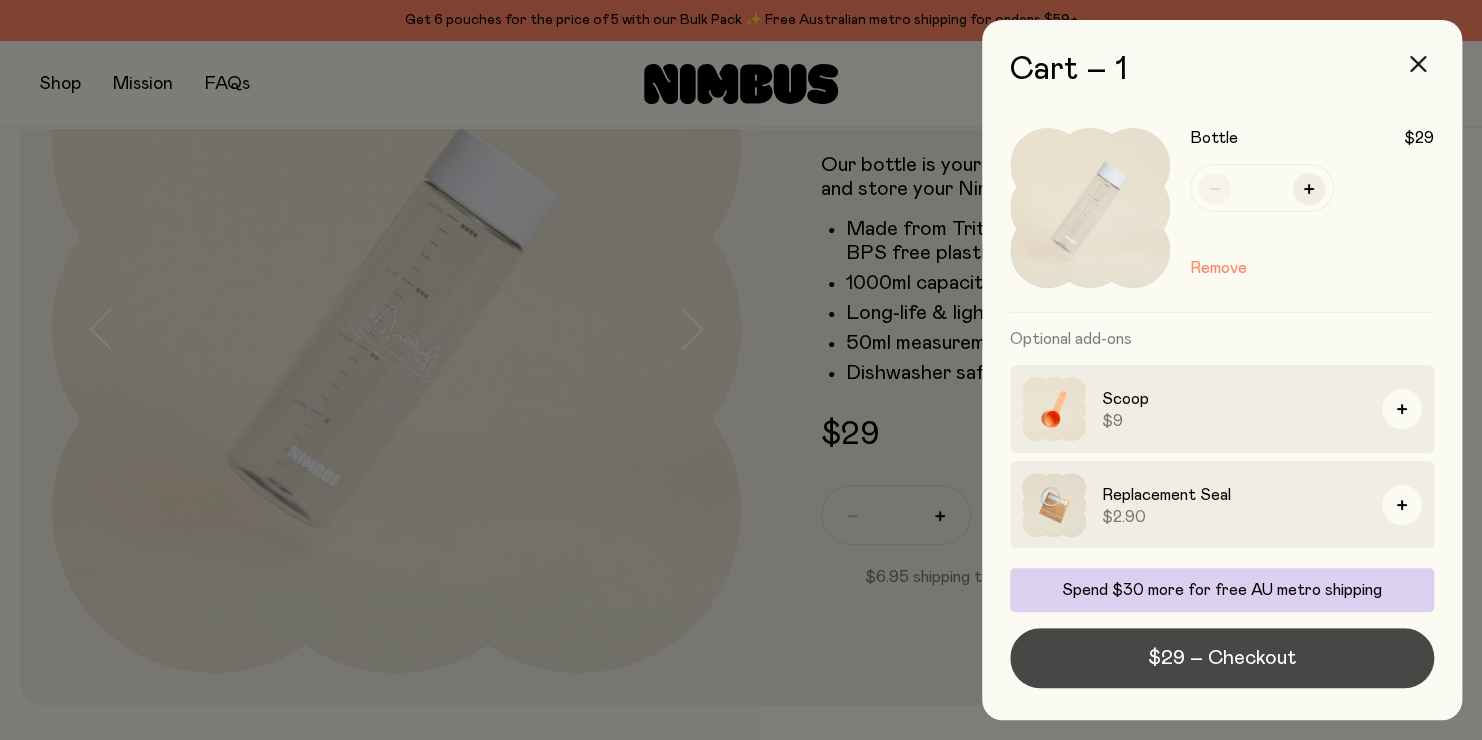click on "$29 – Checkout" at bounding box center [1222, 658] 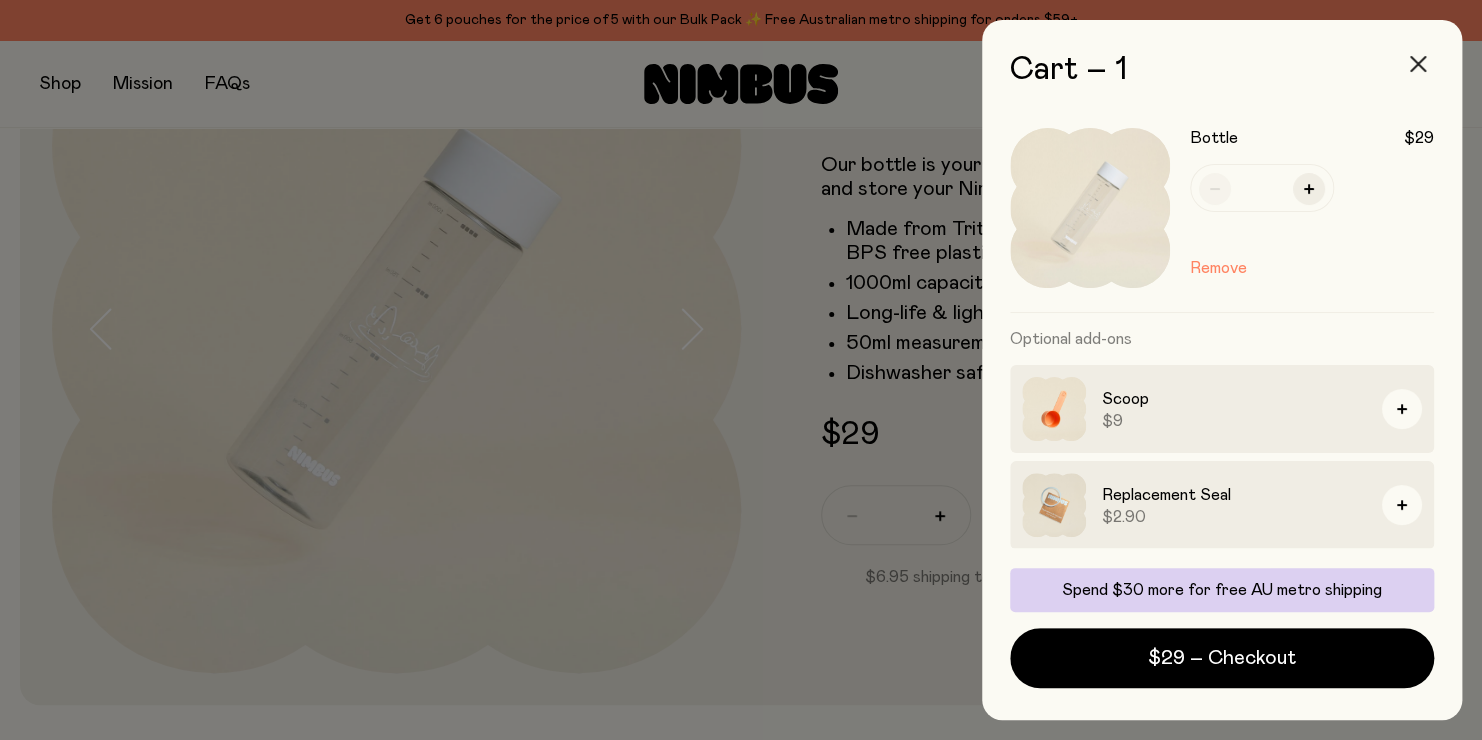 click 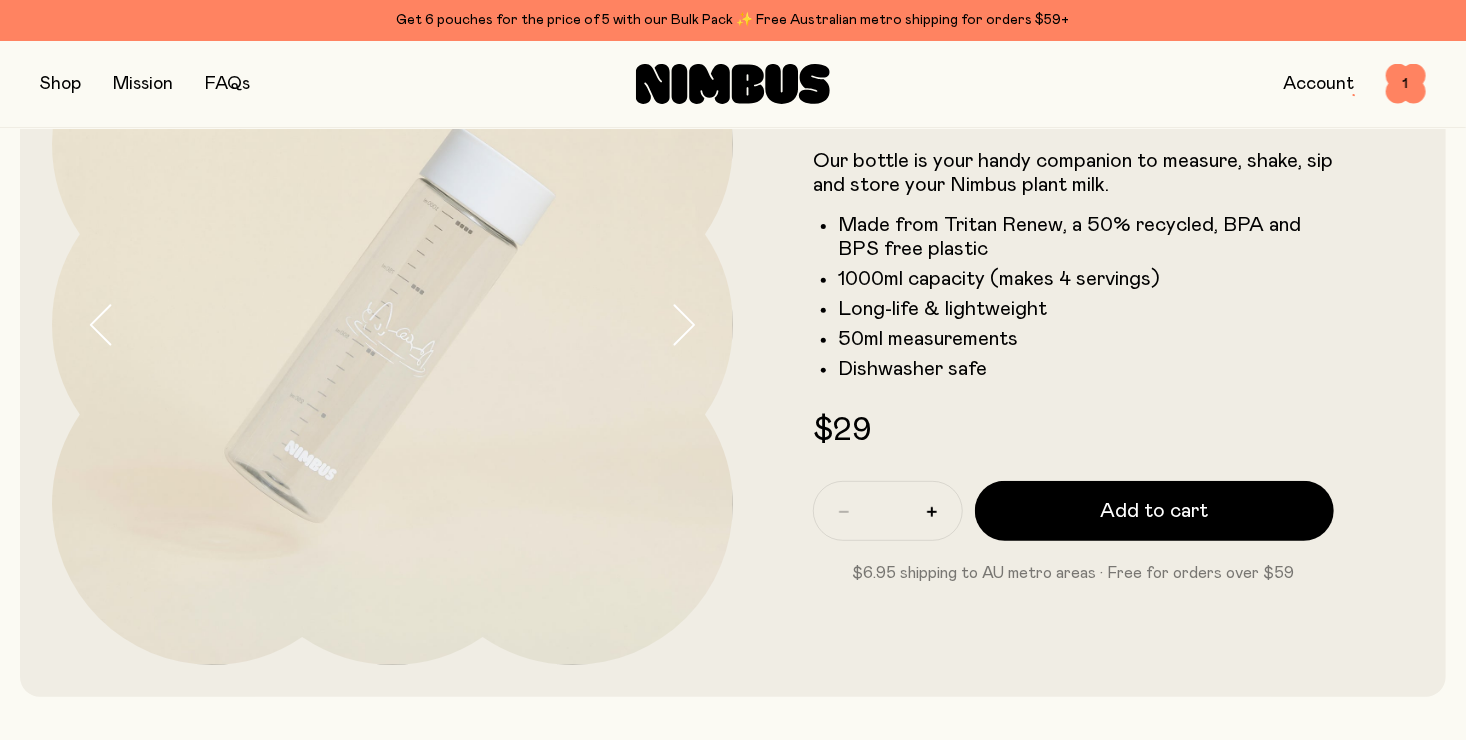 scroll, scrollTop: 0, scrollLeft: 0, axis: both 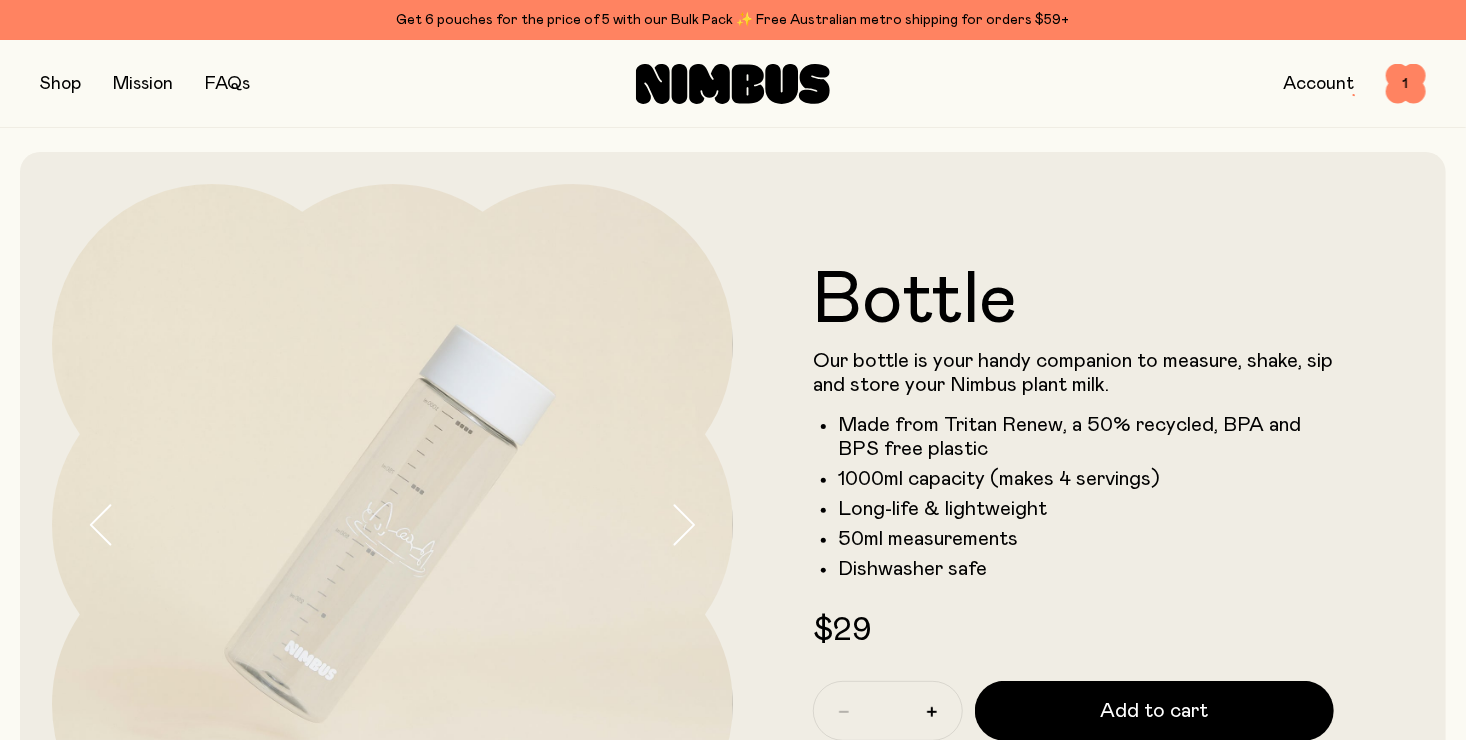 click at bounding box center (60, 84) 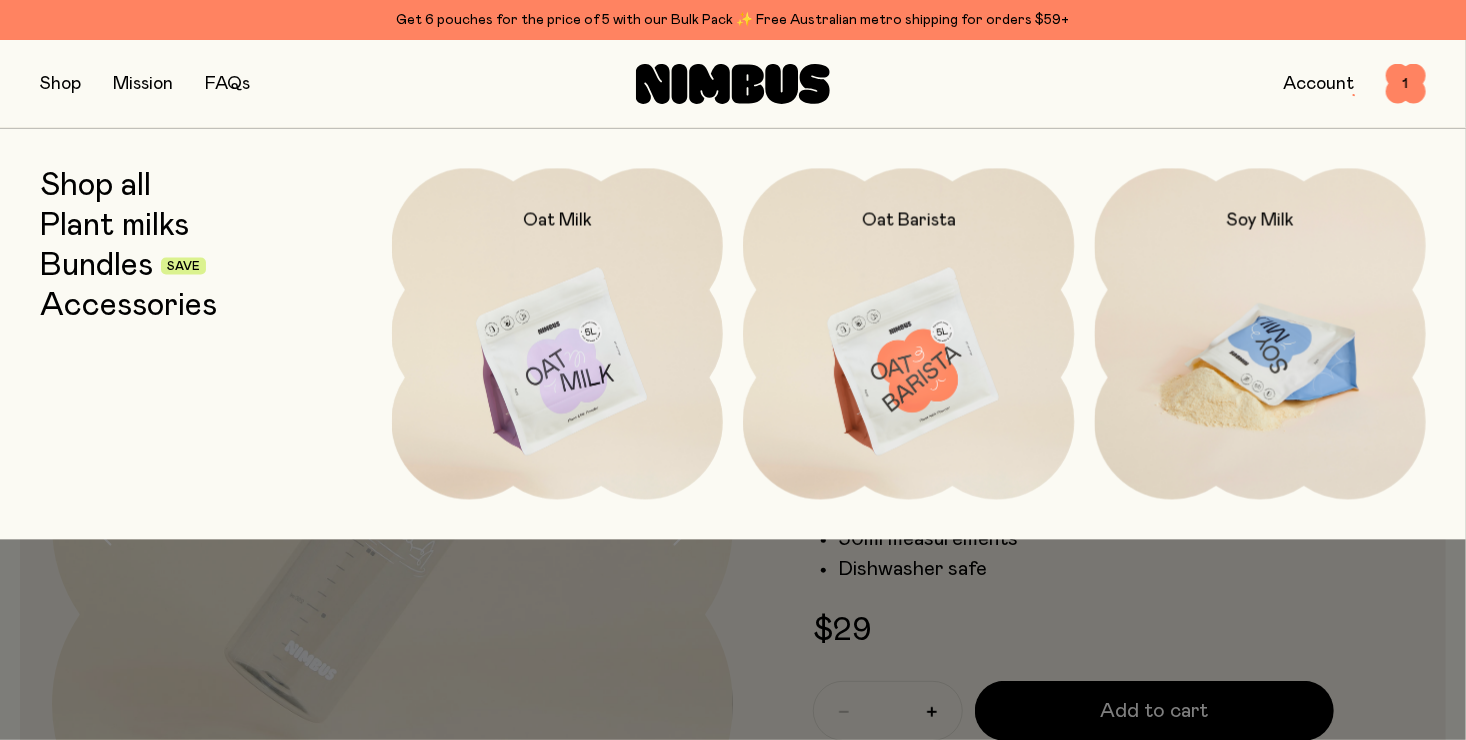 click at bounding box center (1261, 363) 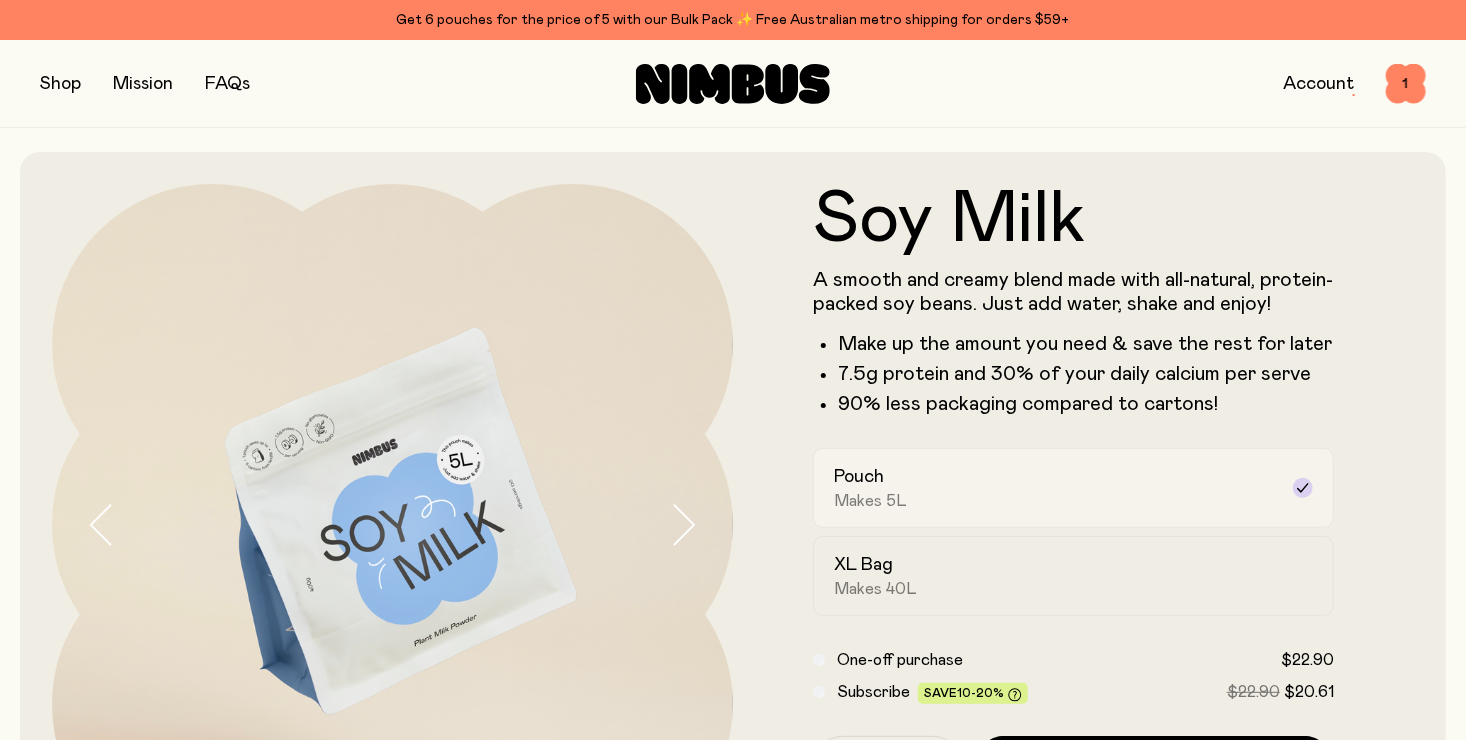 scroll, scrollTop: 200, scrollLeft: 0, axis: vertical 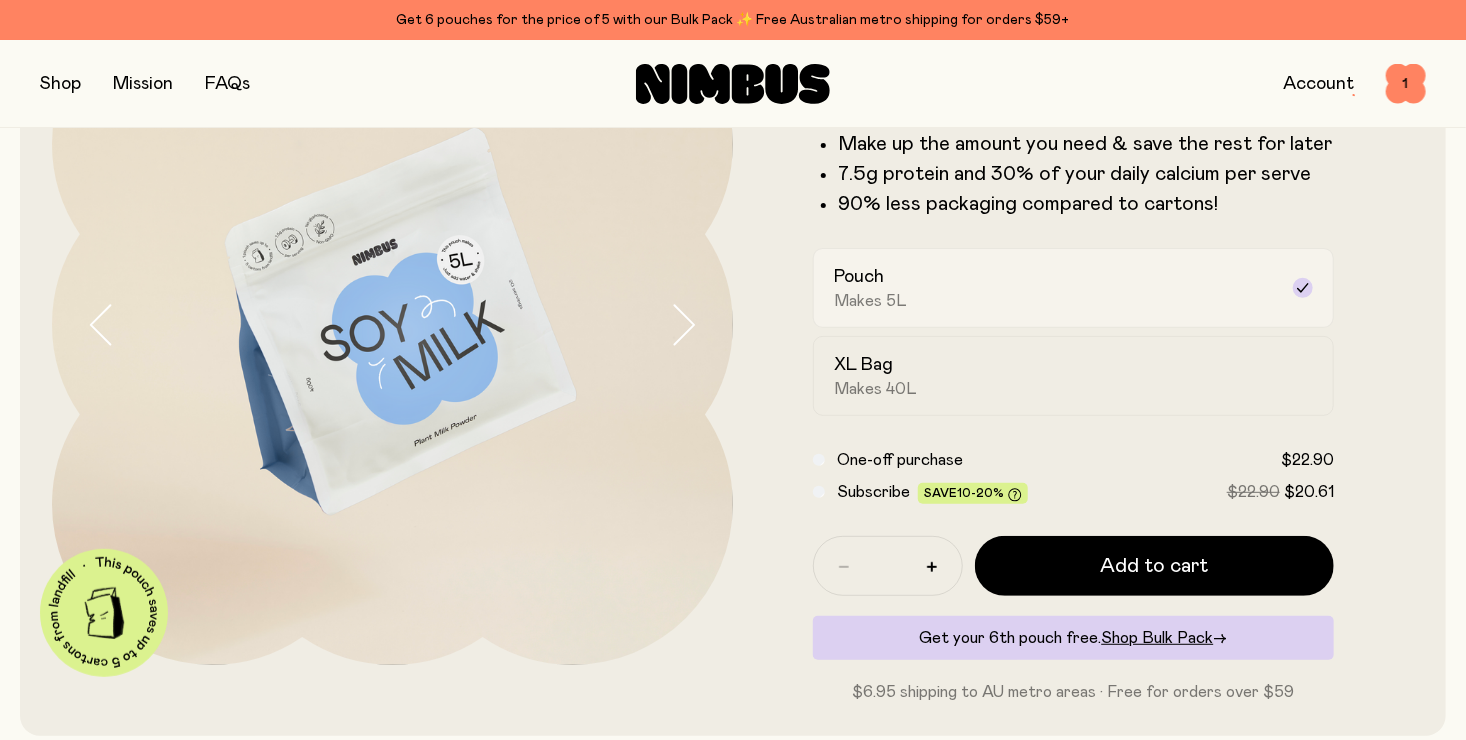 click on "Pouch Makes 5L" at bounding box center (1055, 288) 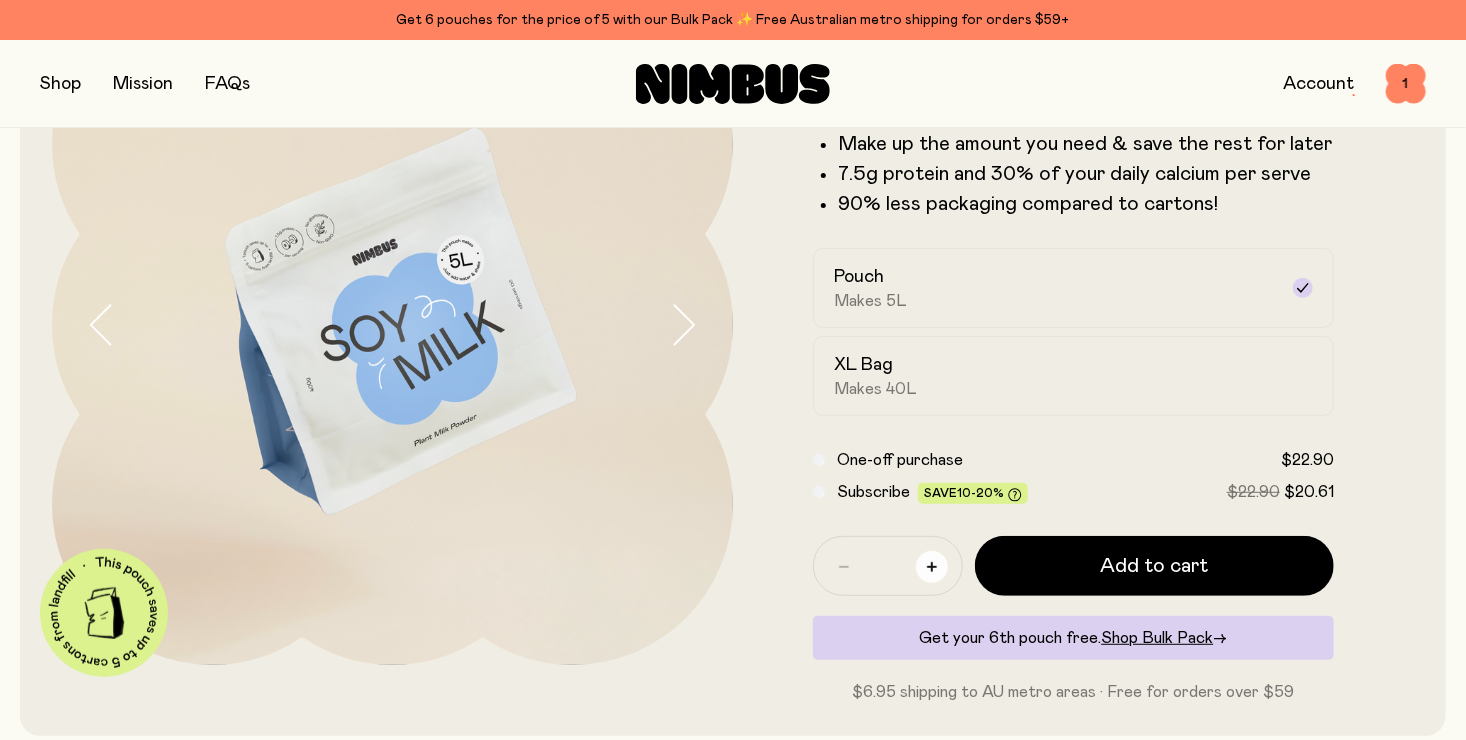 click 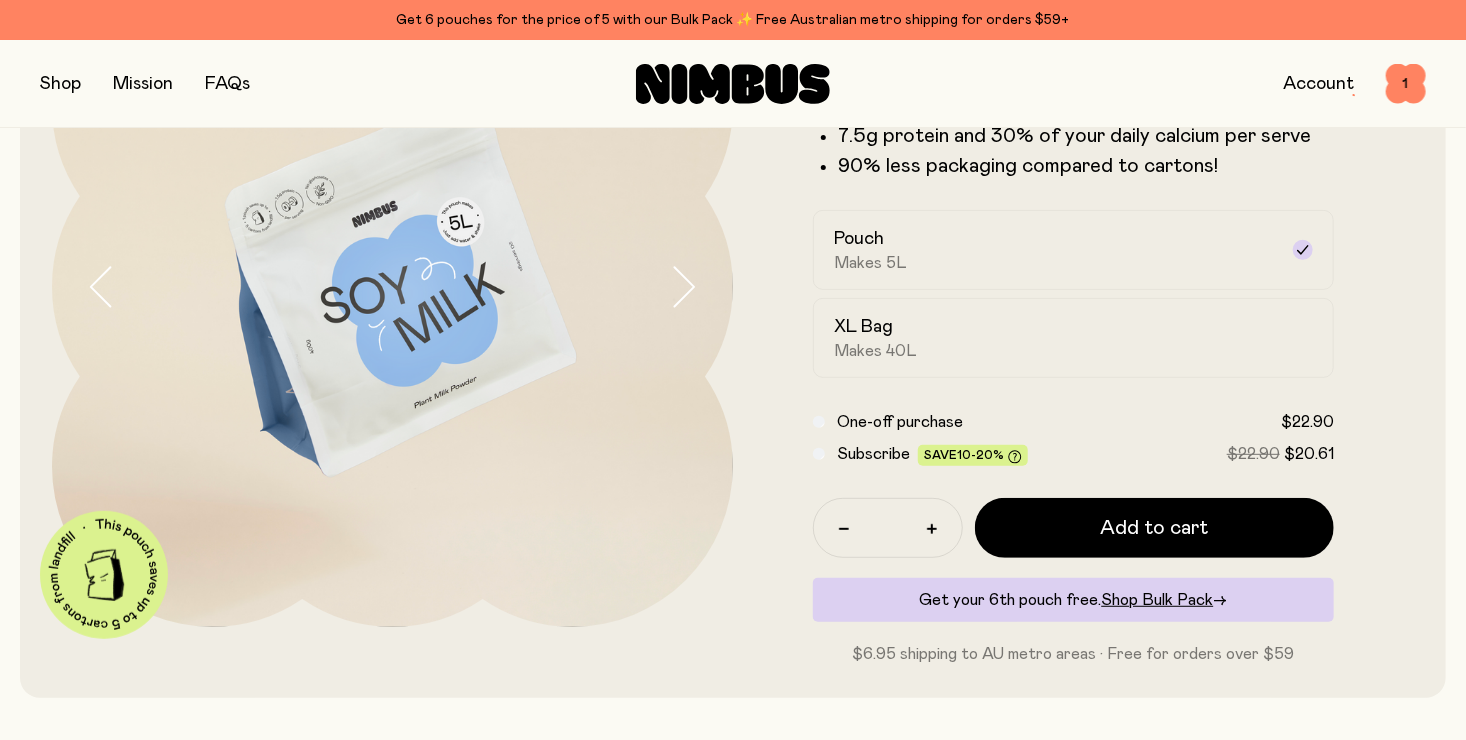 scroll, scrollTop: 300, scrollLeft: 0, axis: vertical 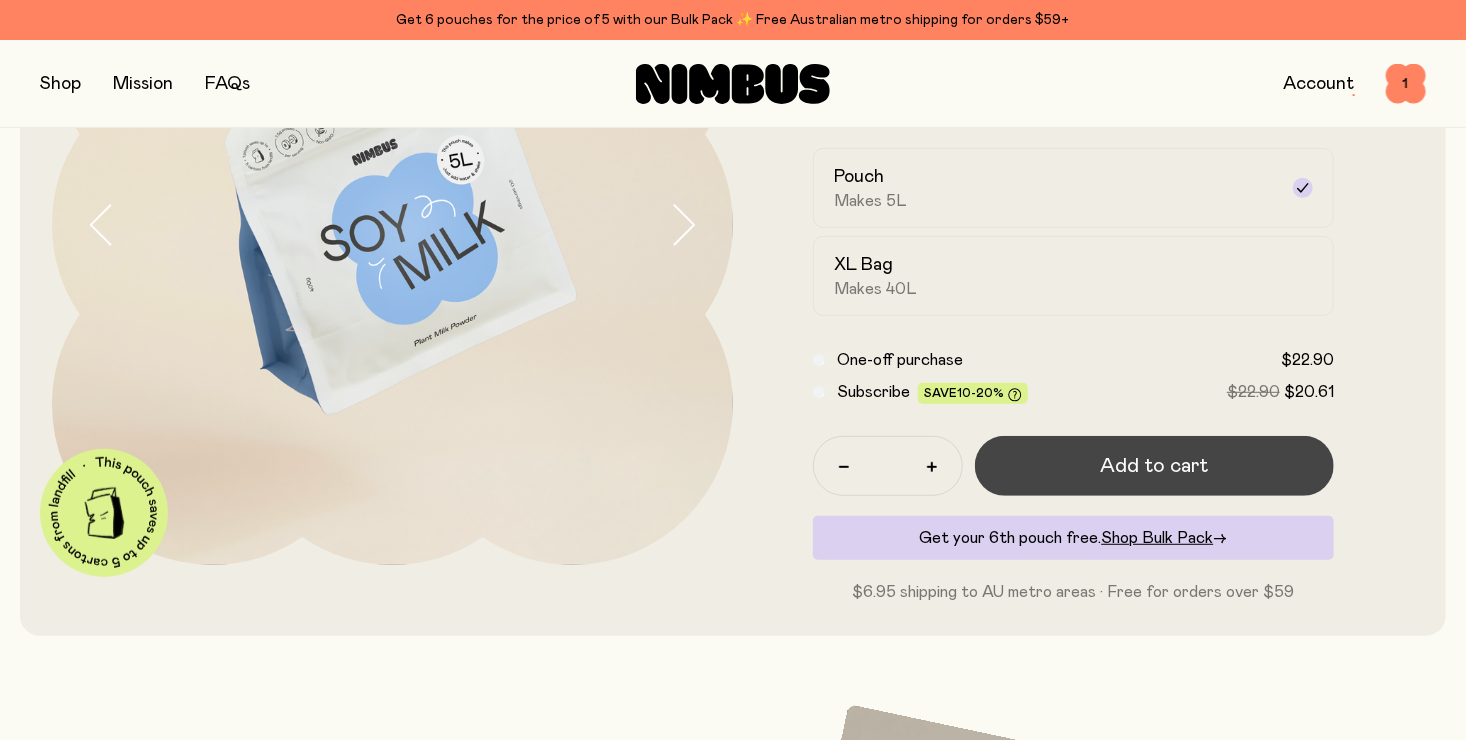 click on "Add to cart" at bounding box center (1155, 466) 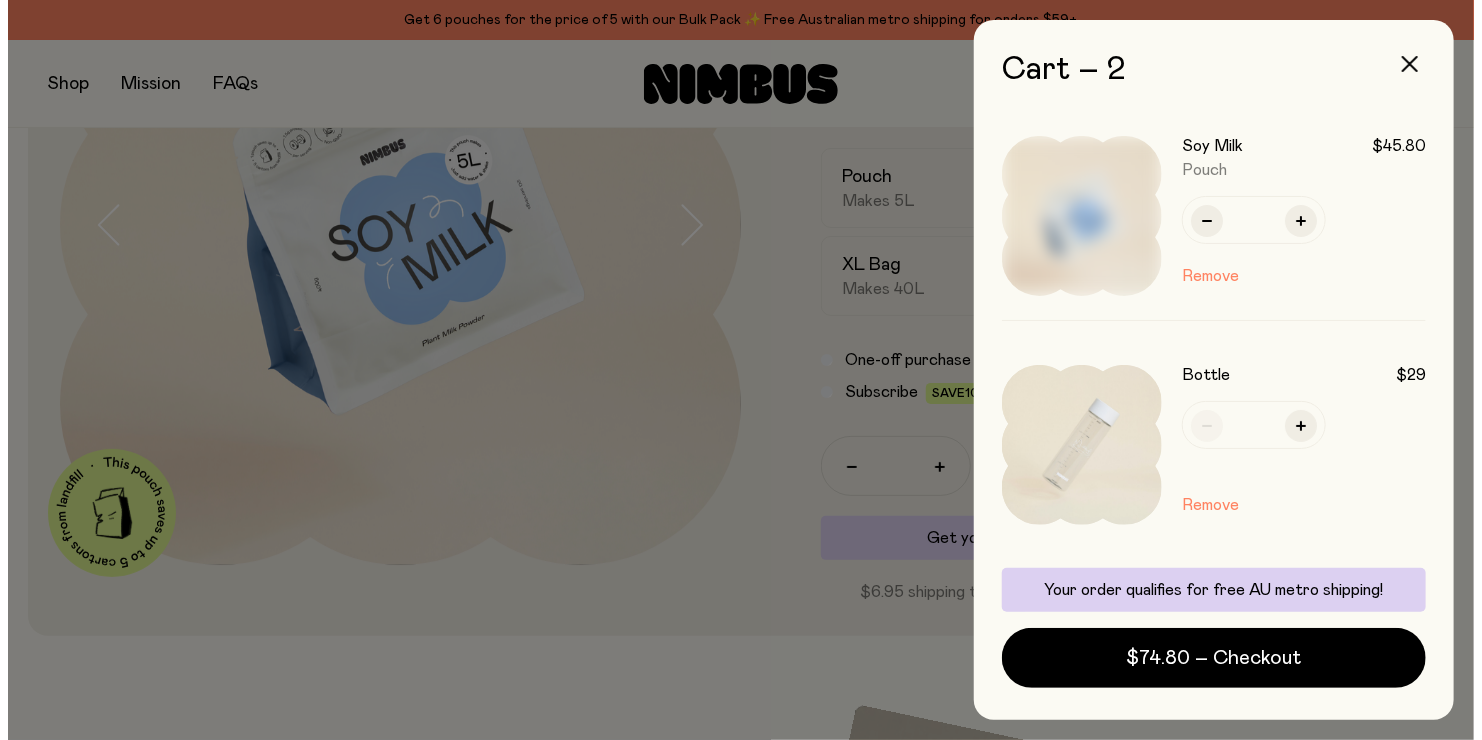 scroll, scrollTop: 0, scrollLeft: 0, axis: both 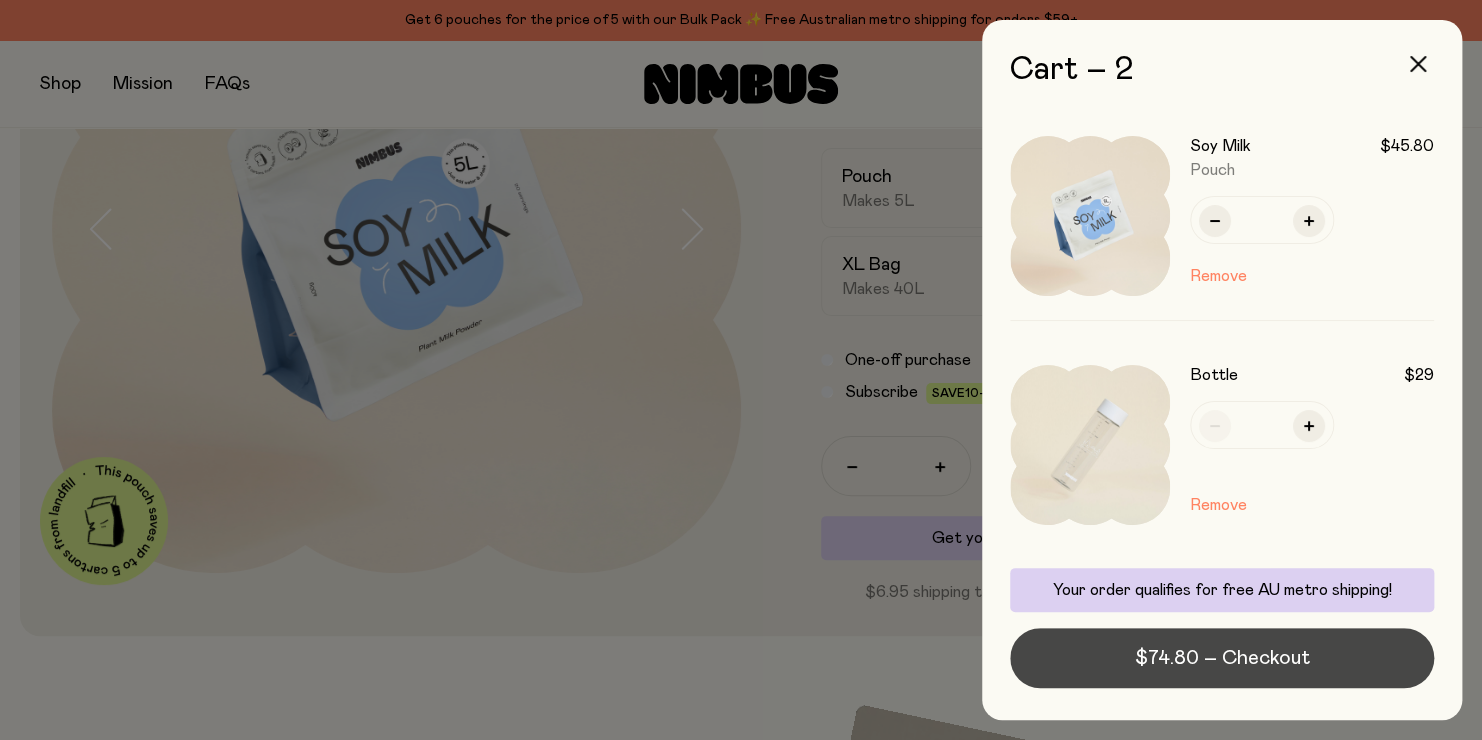 click on "$74.80 – Checkout" at bounding box center (1222, 658) 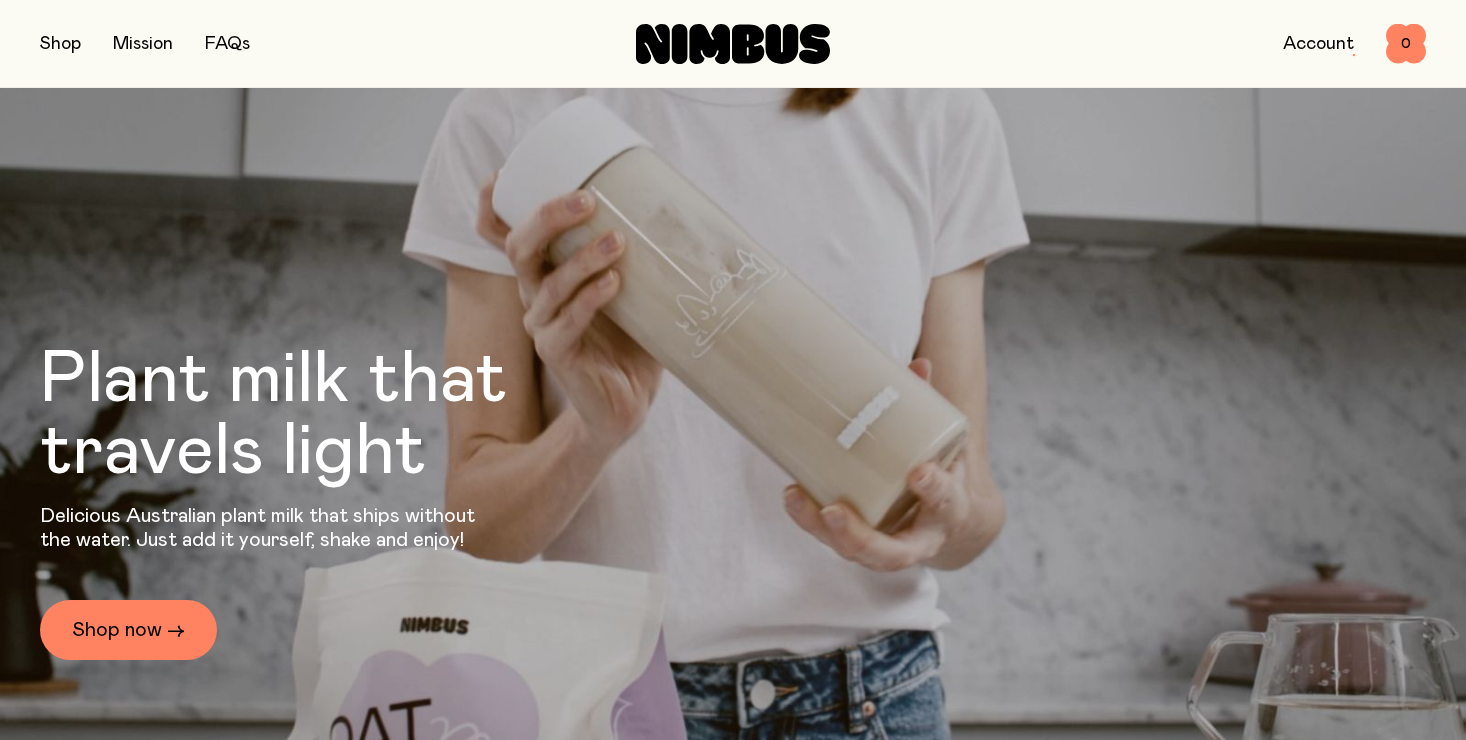scroll, scrollTop: 0, scrollLeft: 0, axis: both 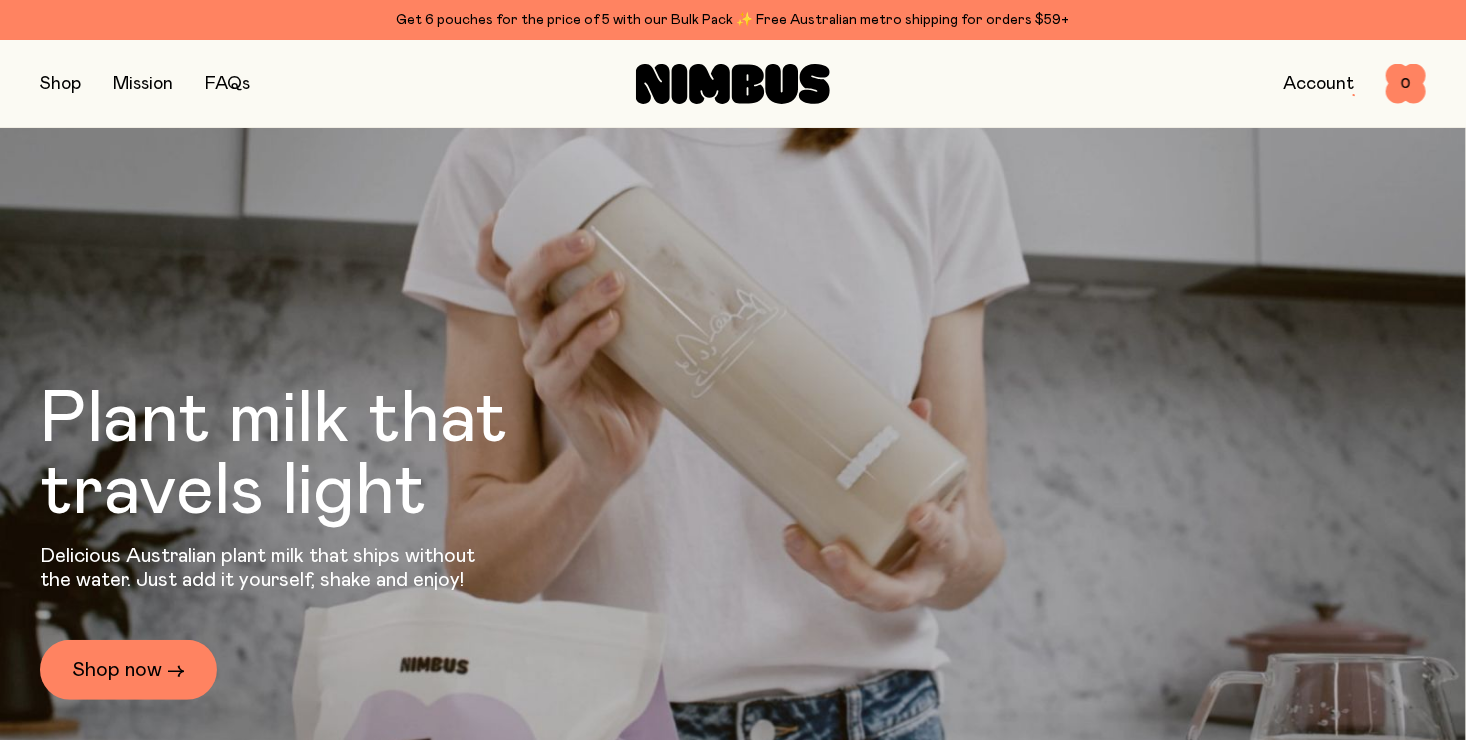 click on "Account" at bounding box center (1318, 84) 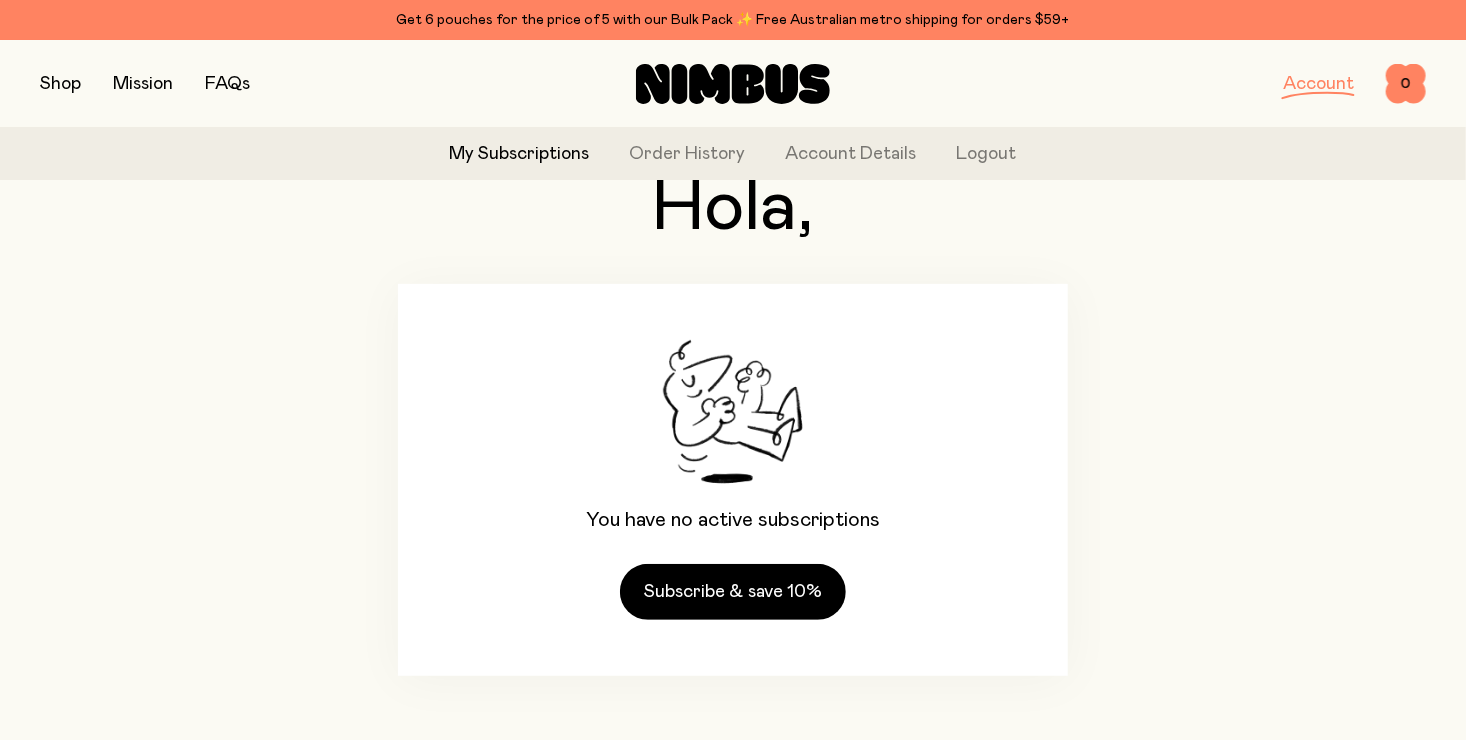 scroll, scrollTop: 120, scrollLeft: 0, axis: vertical 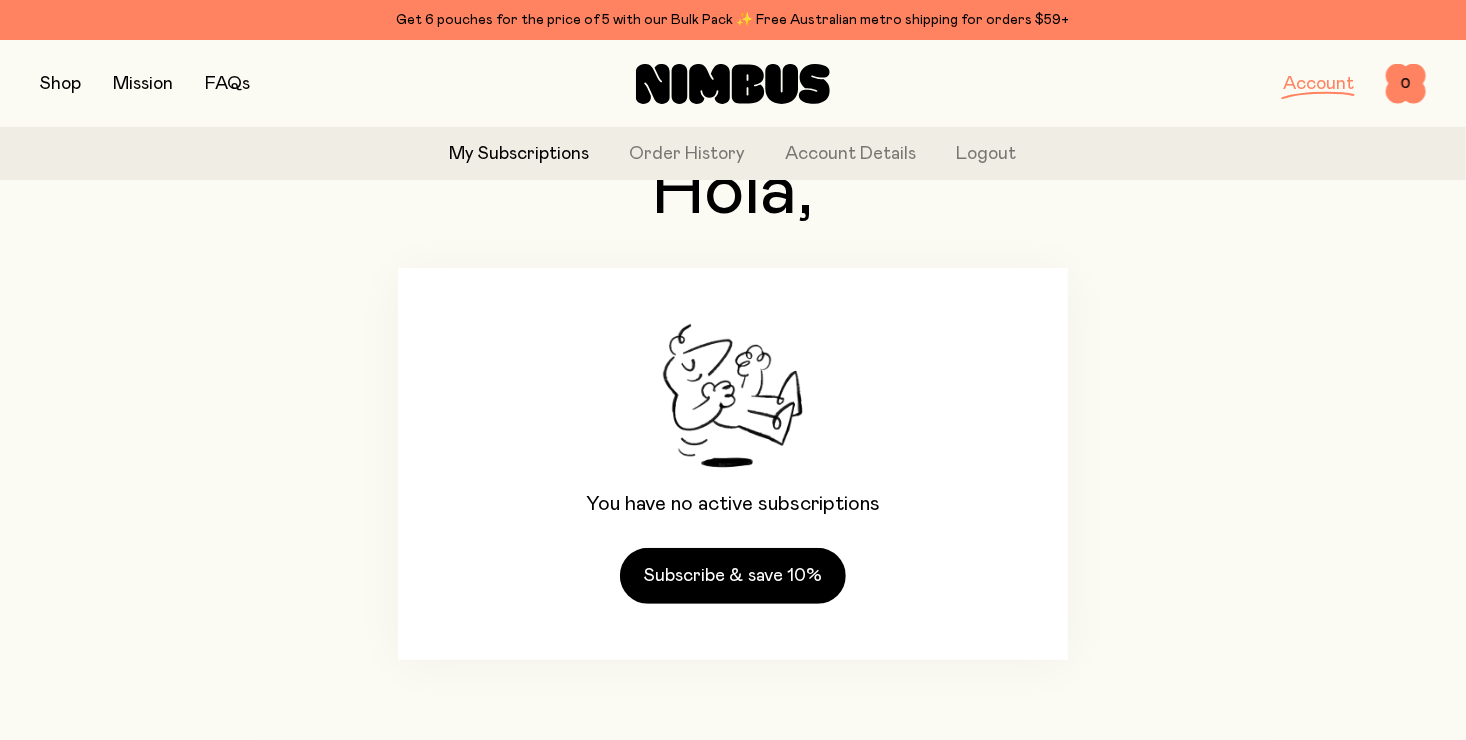click at bounding box center (60, 84) 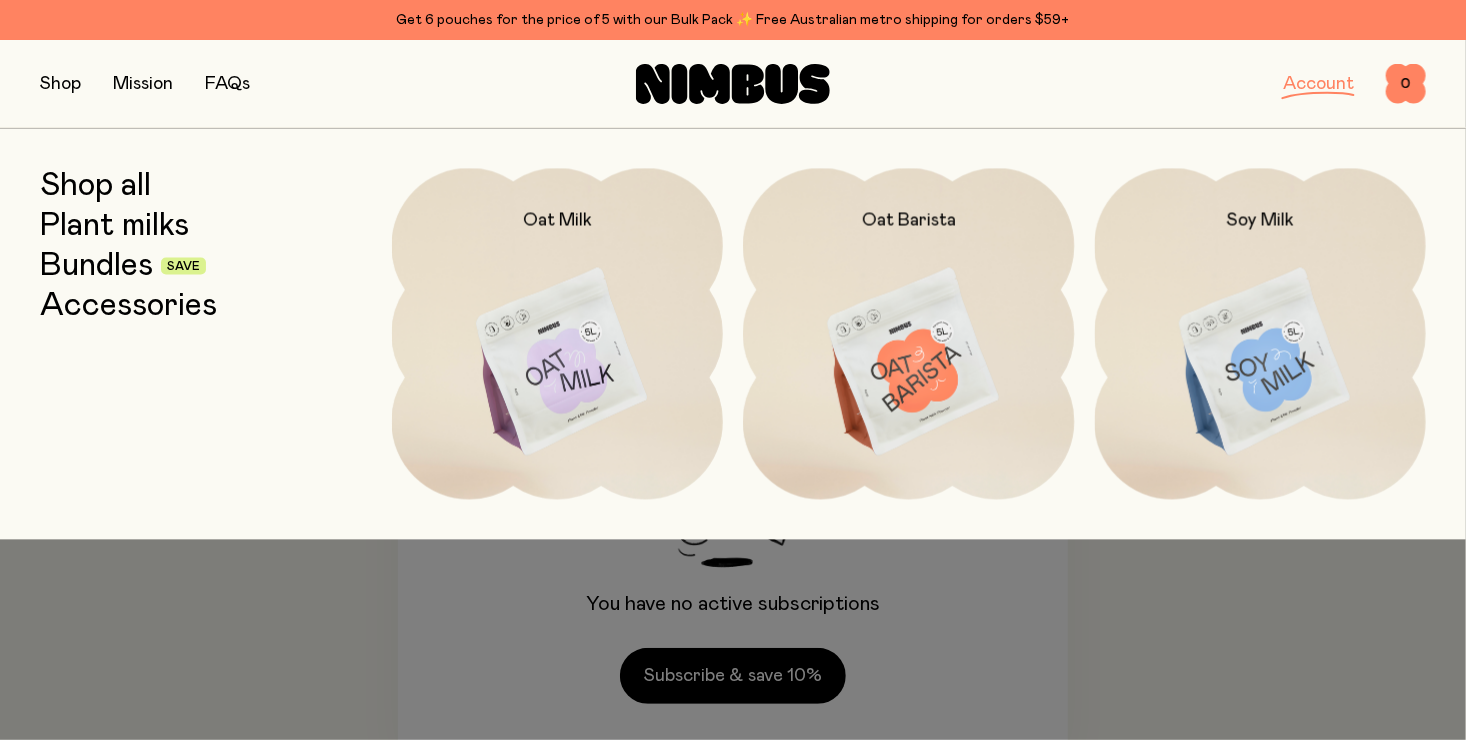 scroll, scrollTop: 120, scrollLeft: 0, axis: vertical 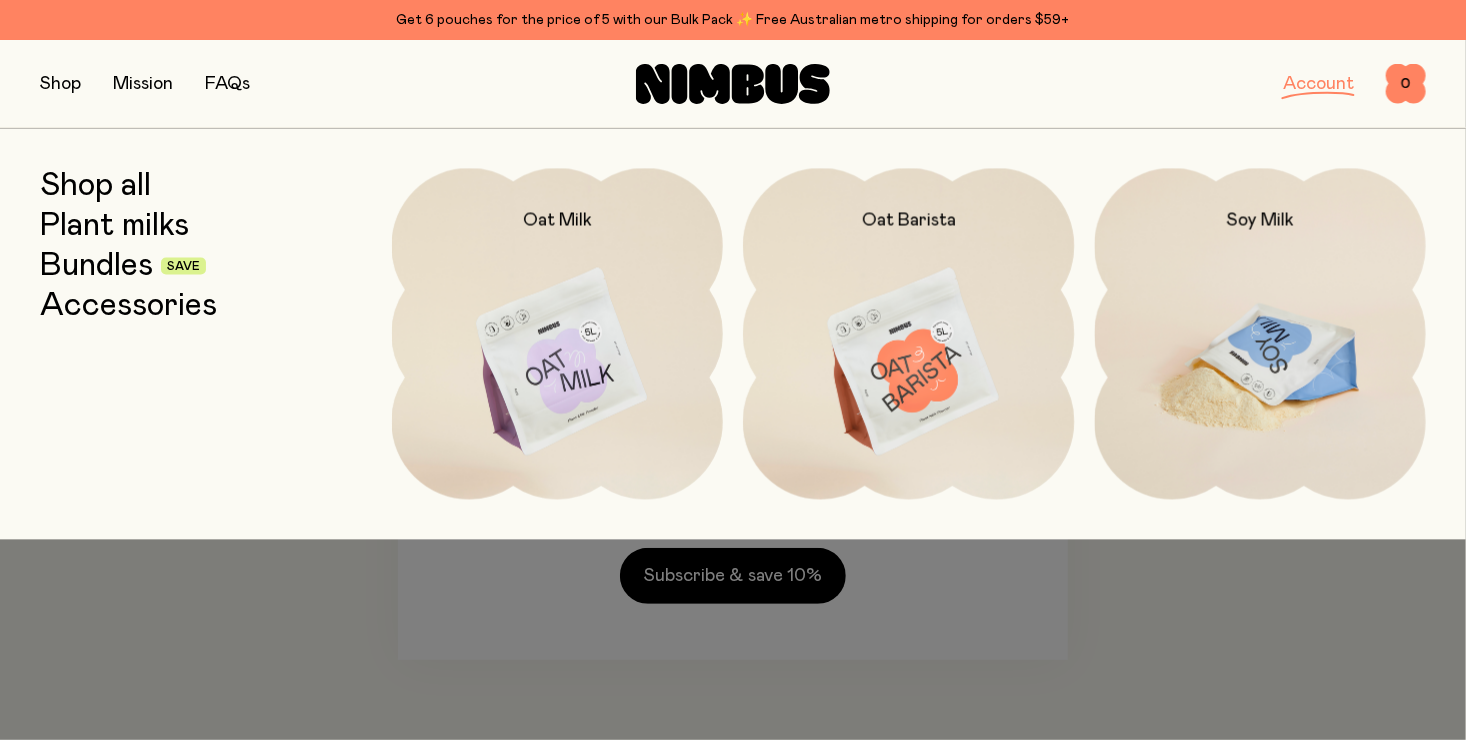 click at bounding box center [1261, 363] 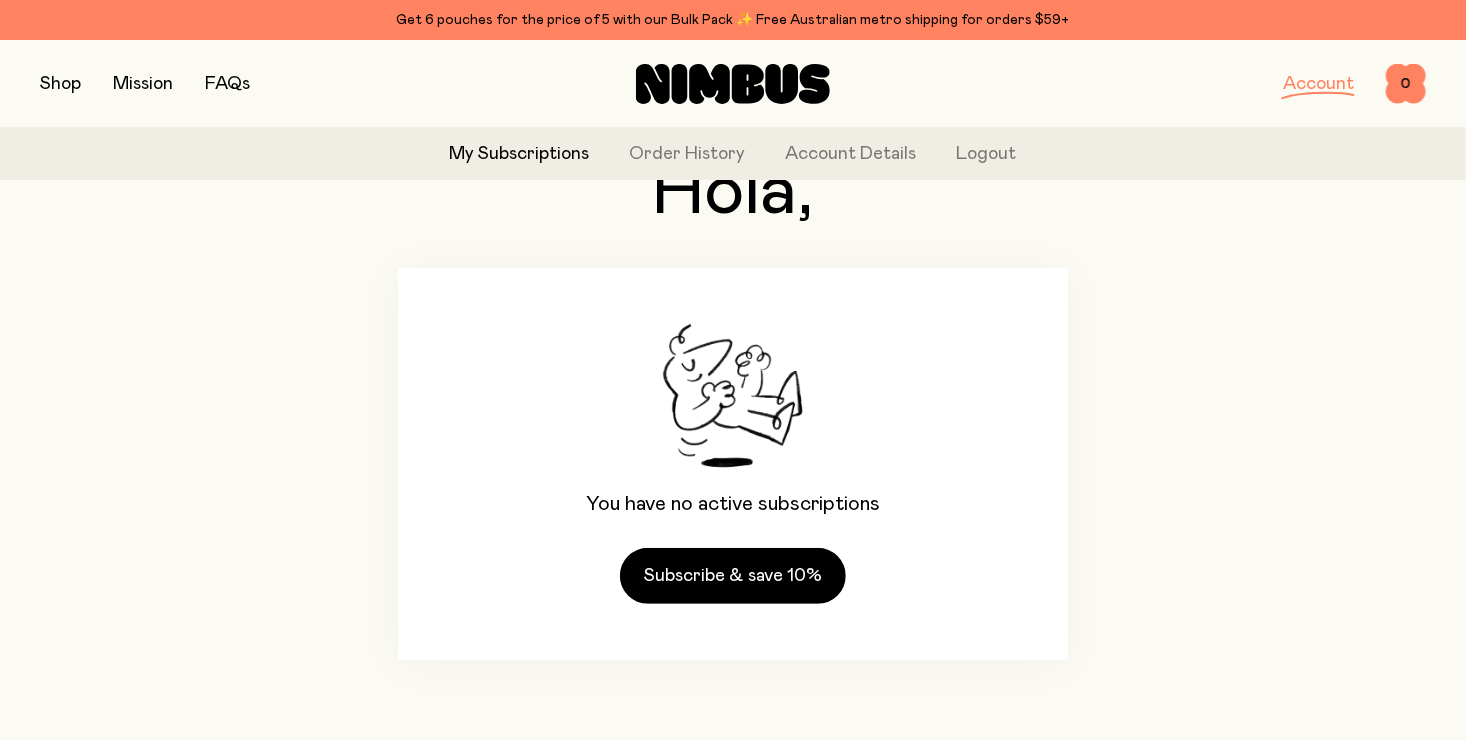 click on "Shop Mission FAQs Account 0 0 Shop all Plant milks Bundles Save Accessories Oat Milk Oat Barista Soy Milk" at bounding box center [733, 84] 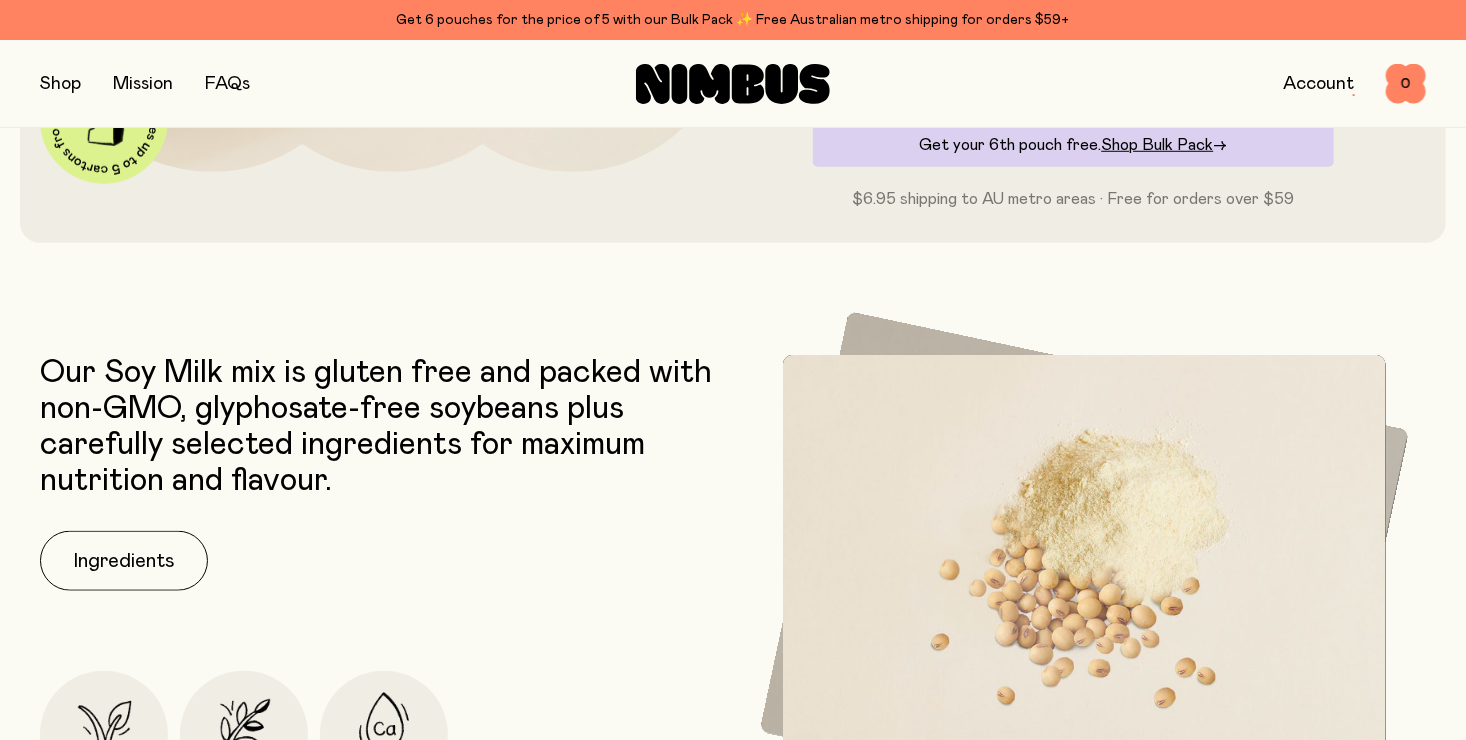 scroll, scrollTop: 300, scrollLeft: 0, axis: vertical 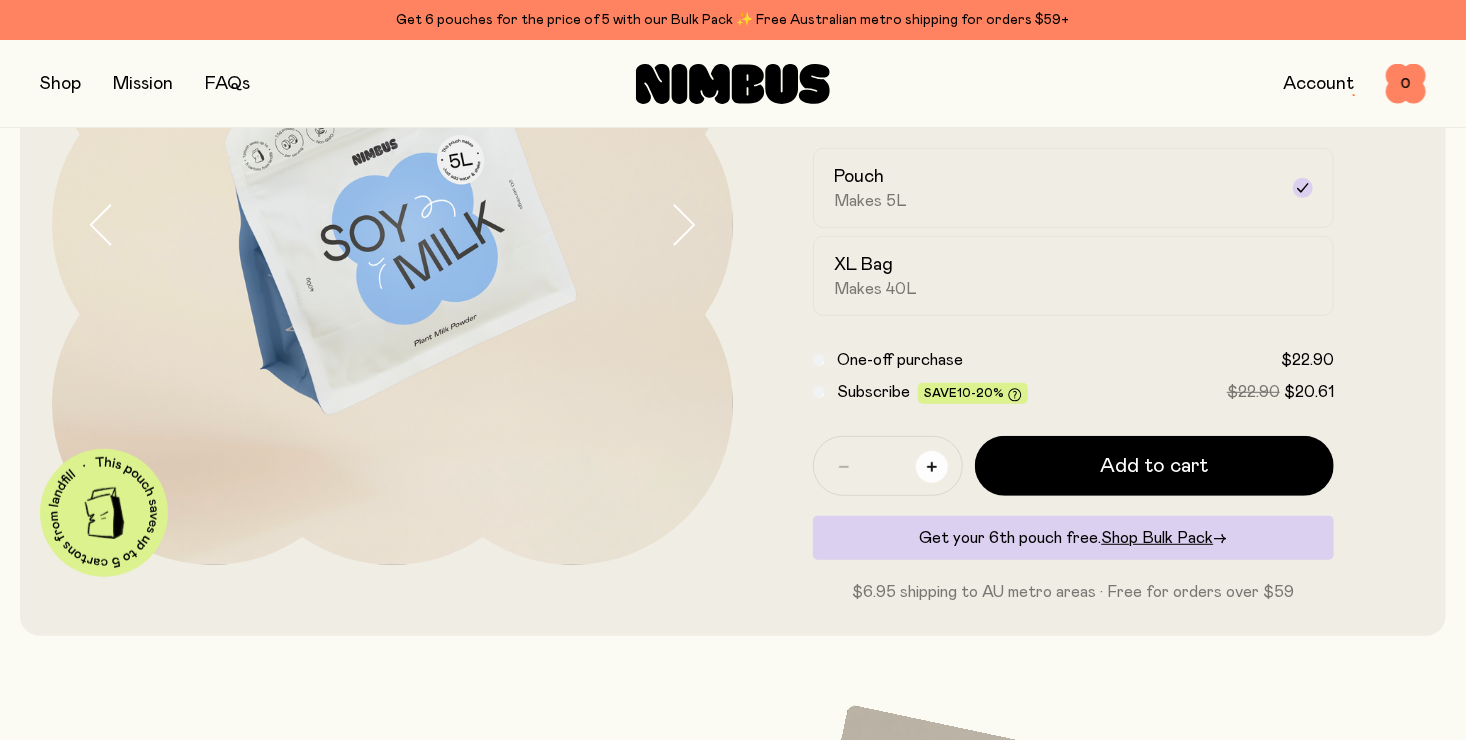 click 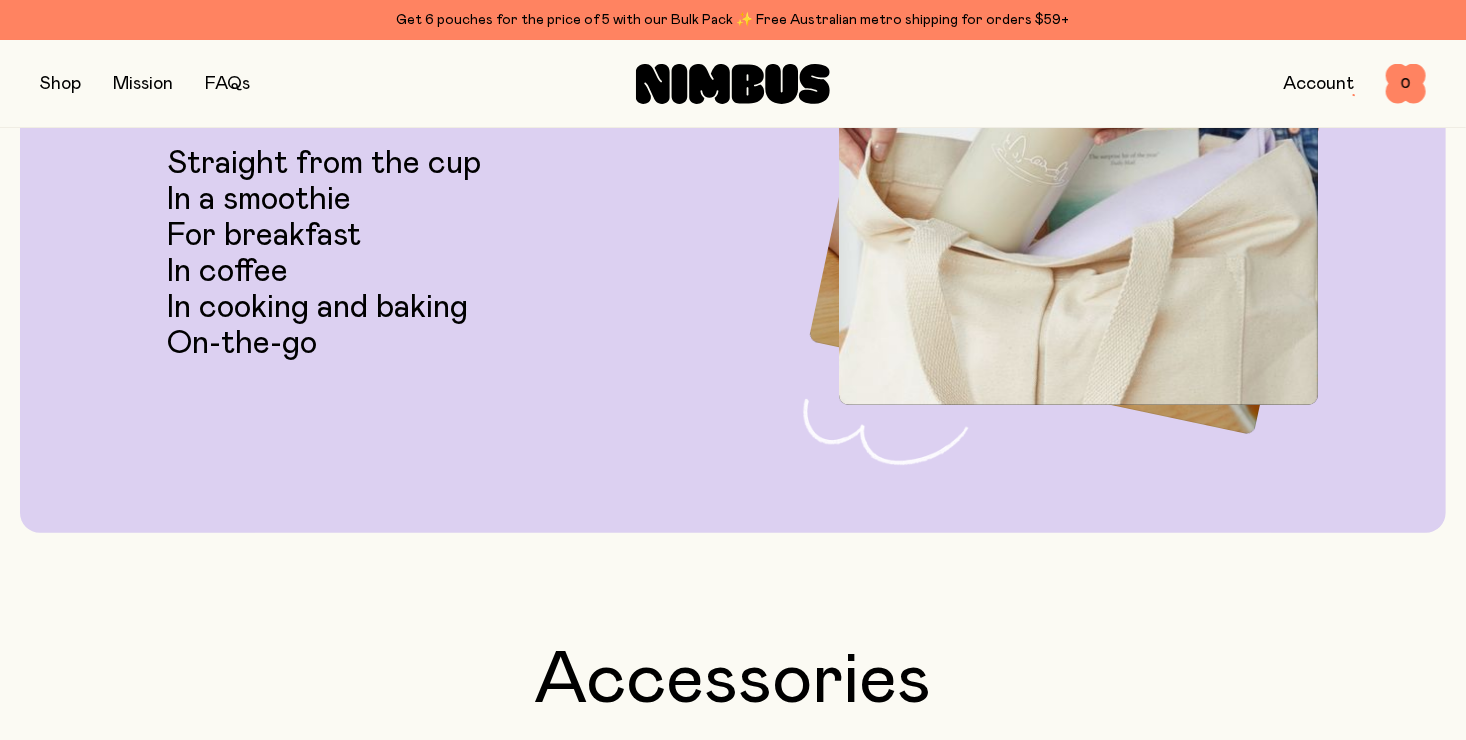 scroll, scrollTop: 4300, scrollLeft: 0, axis: vertical 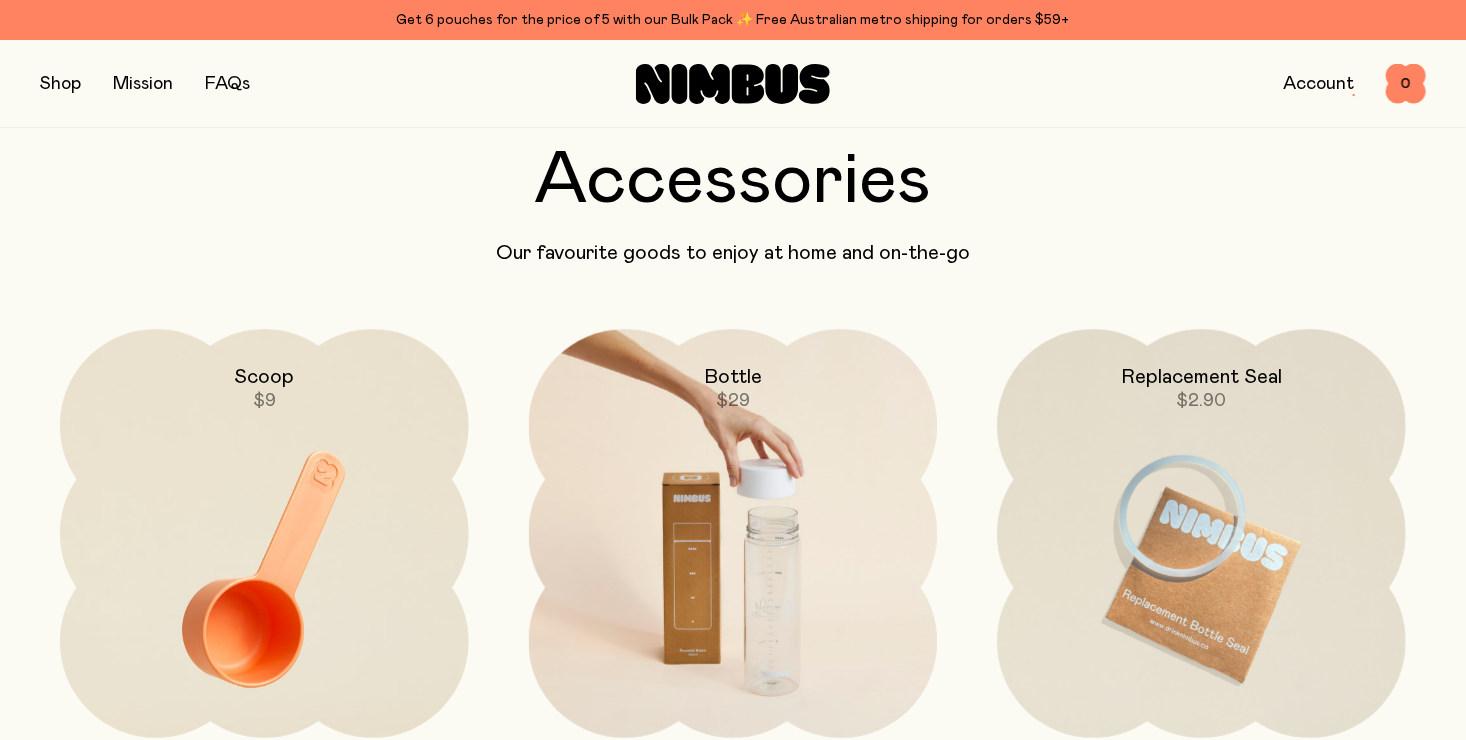 click at bounding box center [733, 569] 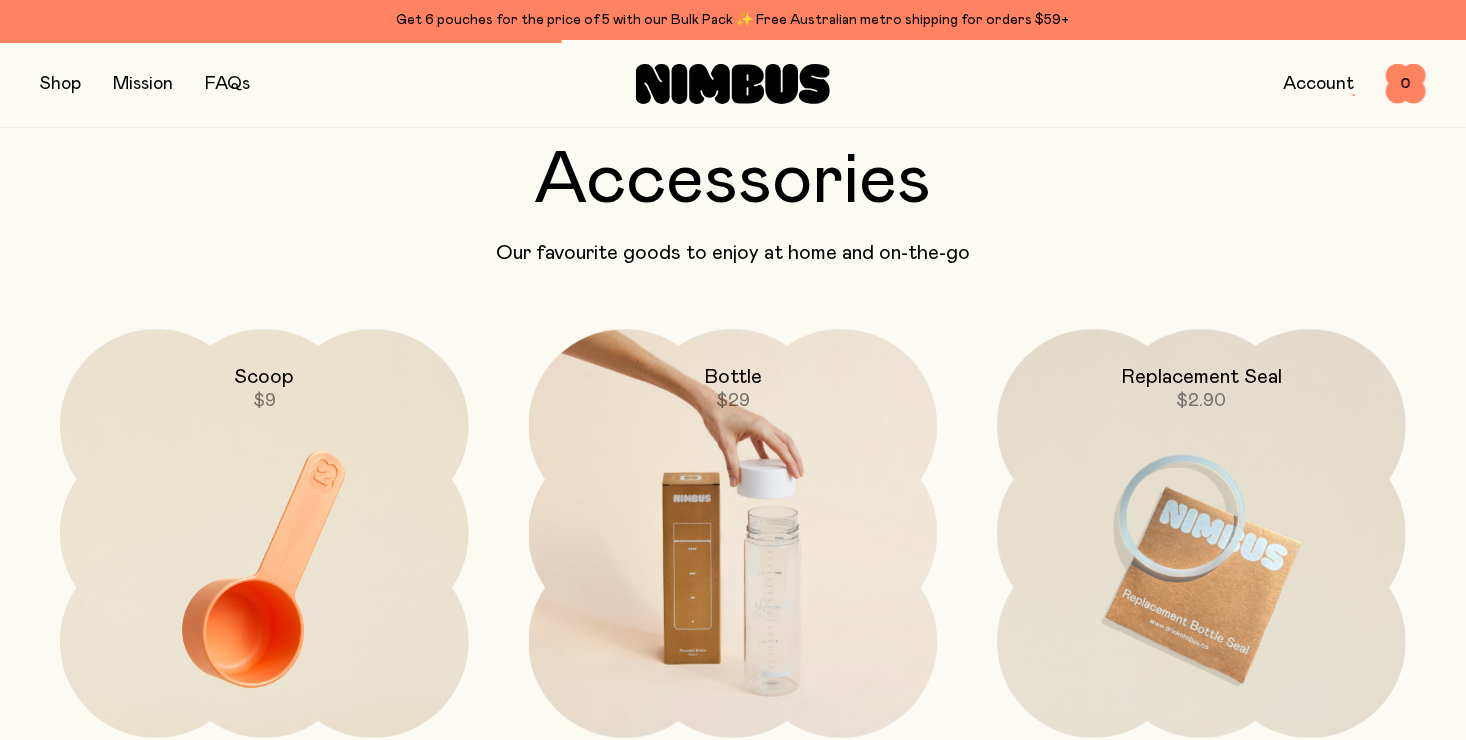 click at bounding box center (733, 569) 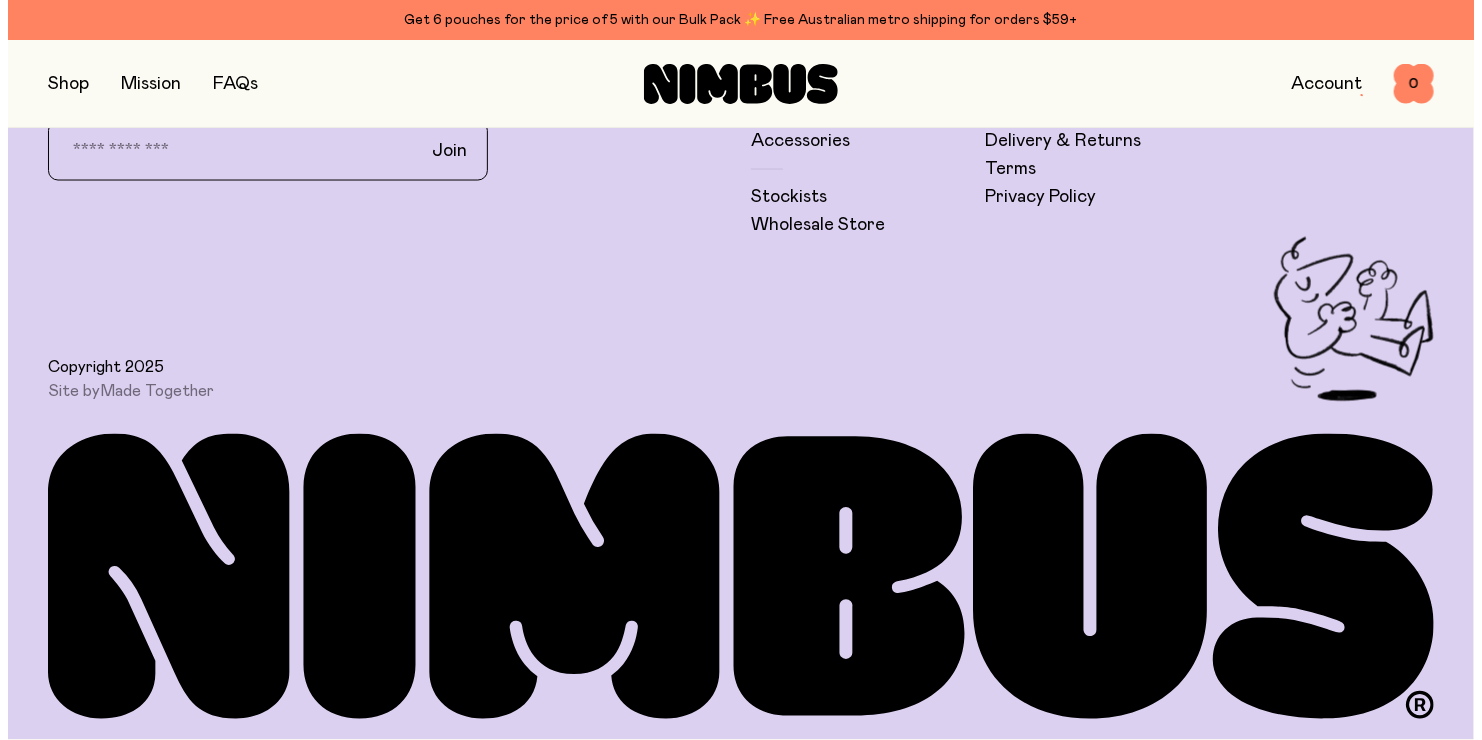 scroll, scrollTop: 0, scrollLeft: 0, axis: both 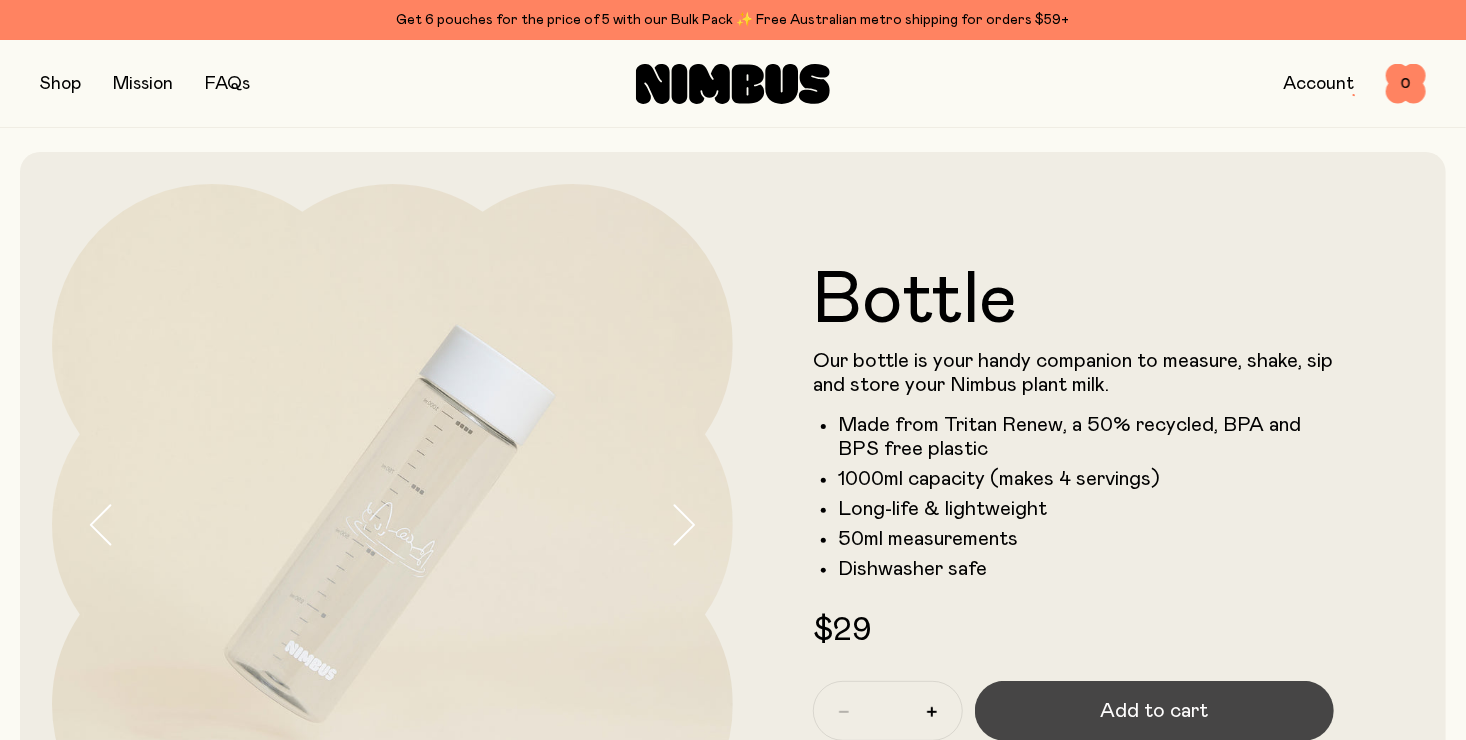 click on "Add to cart" at bounding box center (1155, 711) 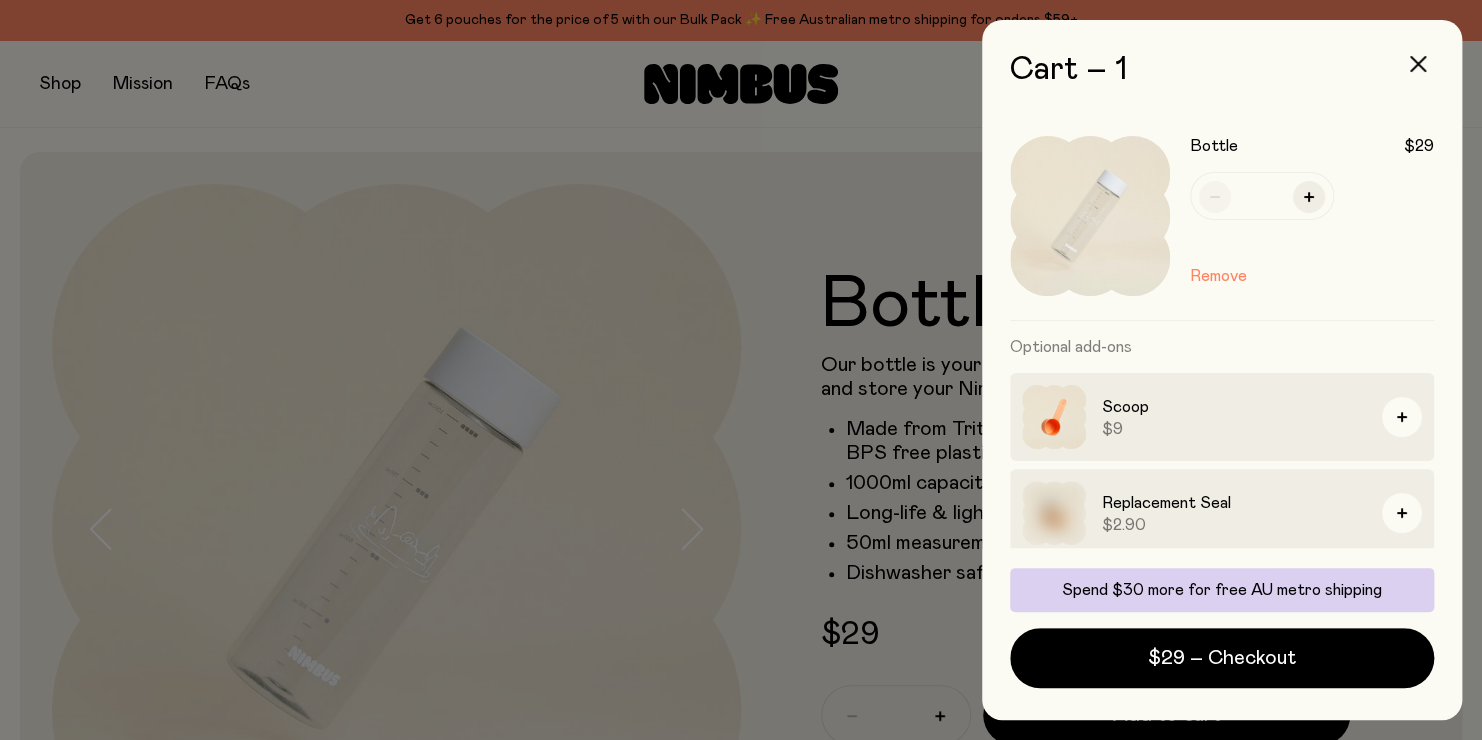 scroll, scrollTop: 8, scrollLeft: 0, axis: vertical 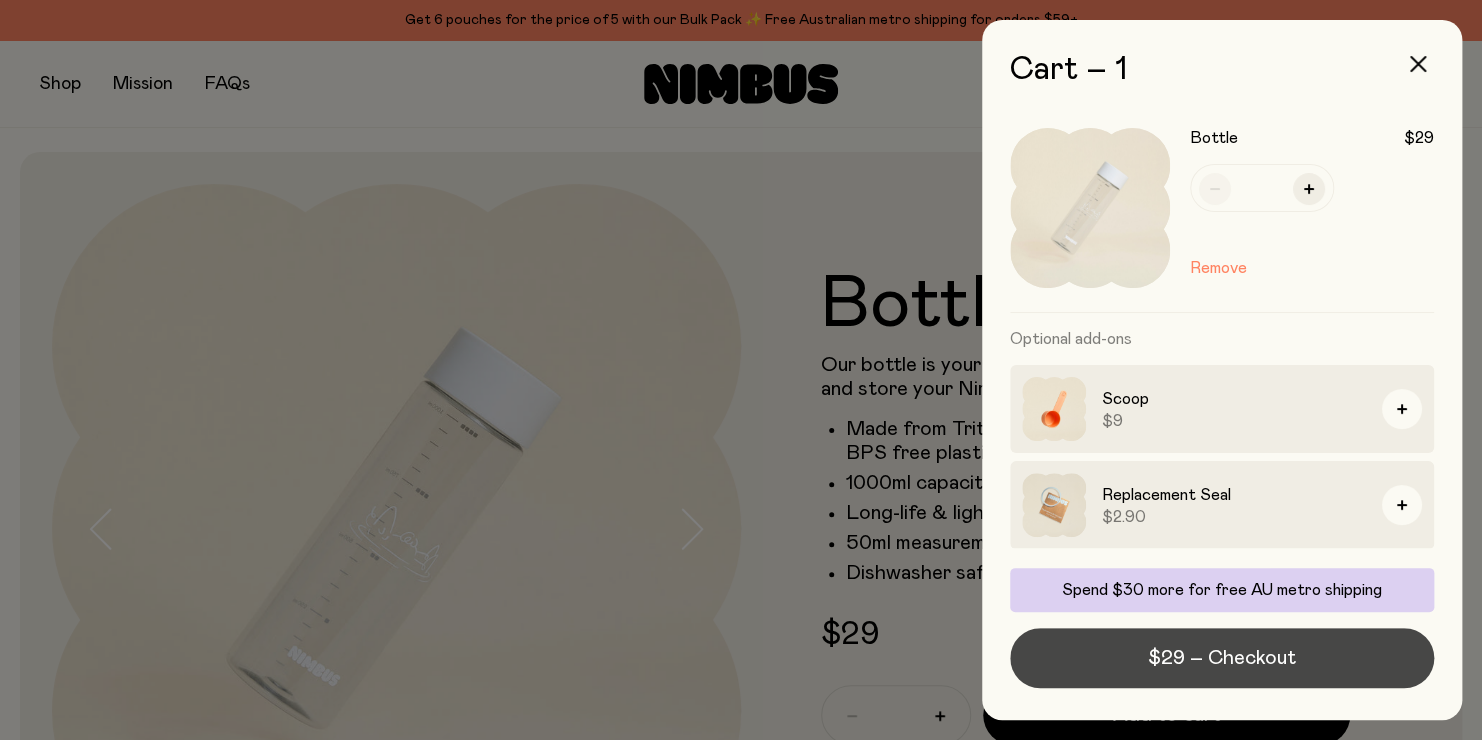 click on "$29 – Checkout" at bounding box center (1222, 658) 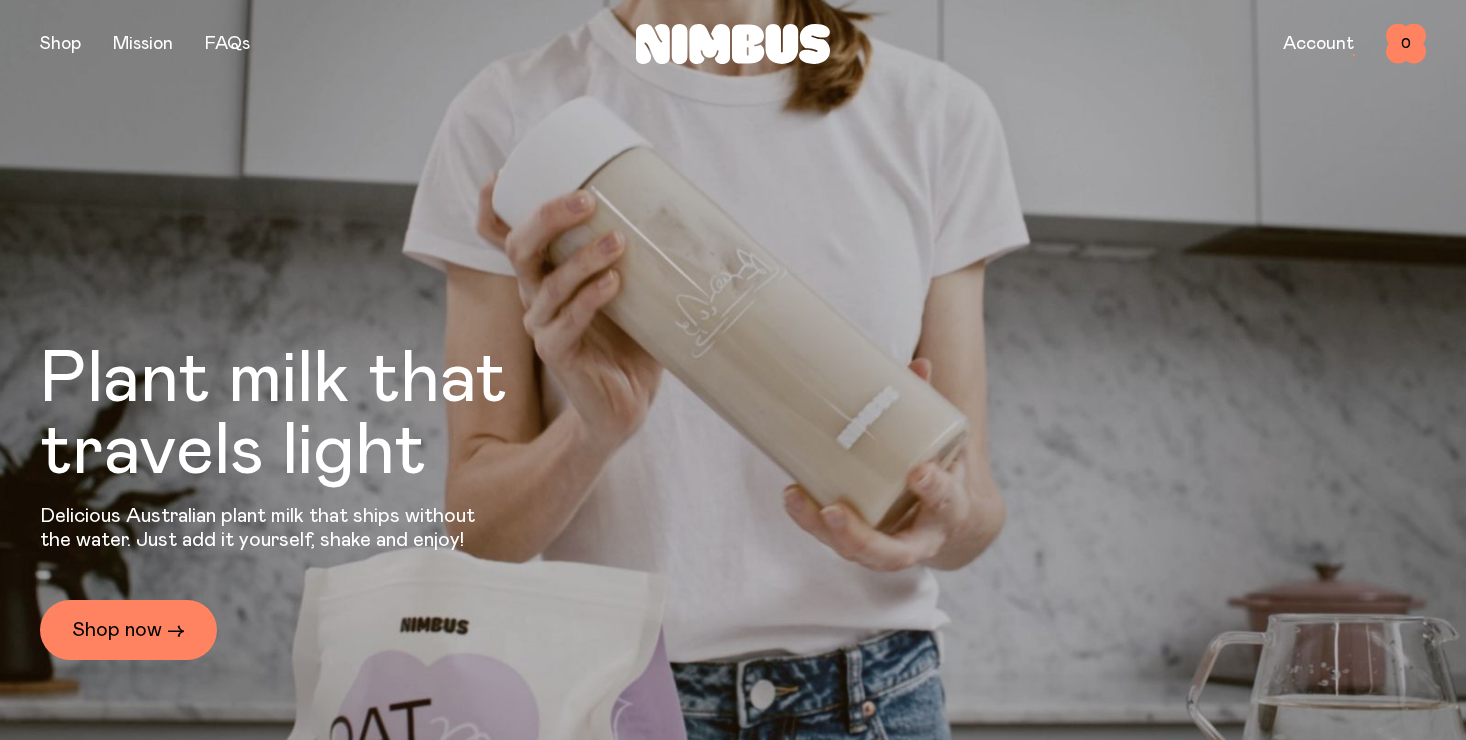 scroll, scrollTop: 0, scrollLeft: 0, axis: both 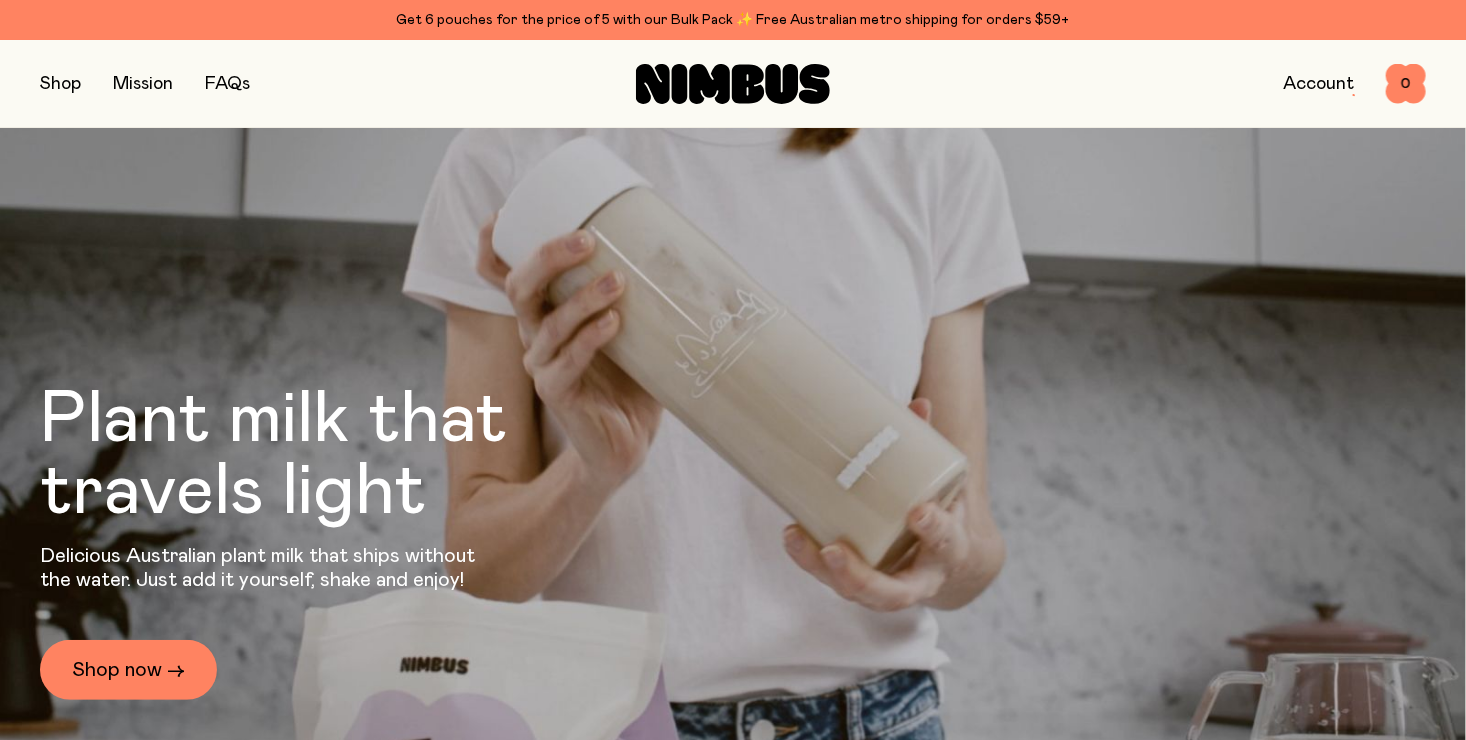 click on "Account" at bounding box center (1318, 84) 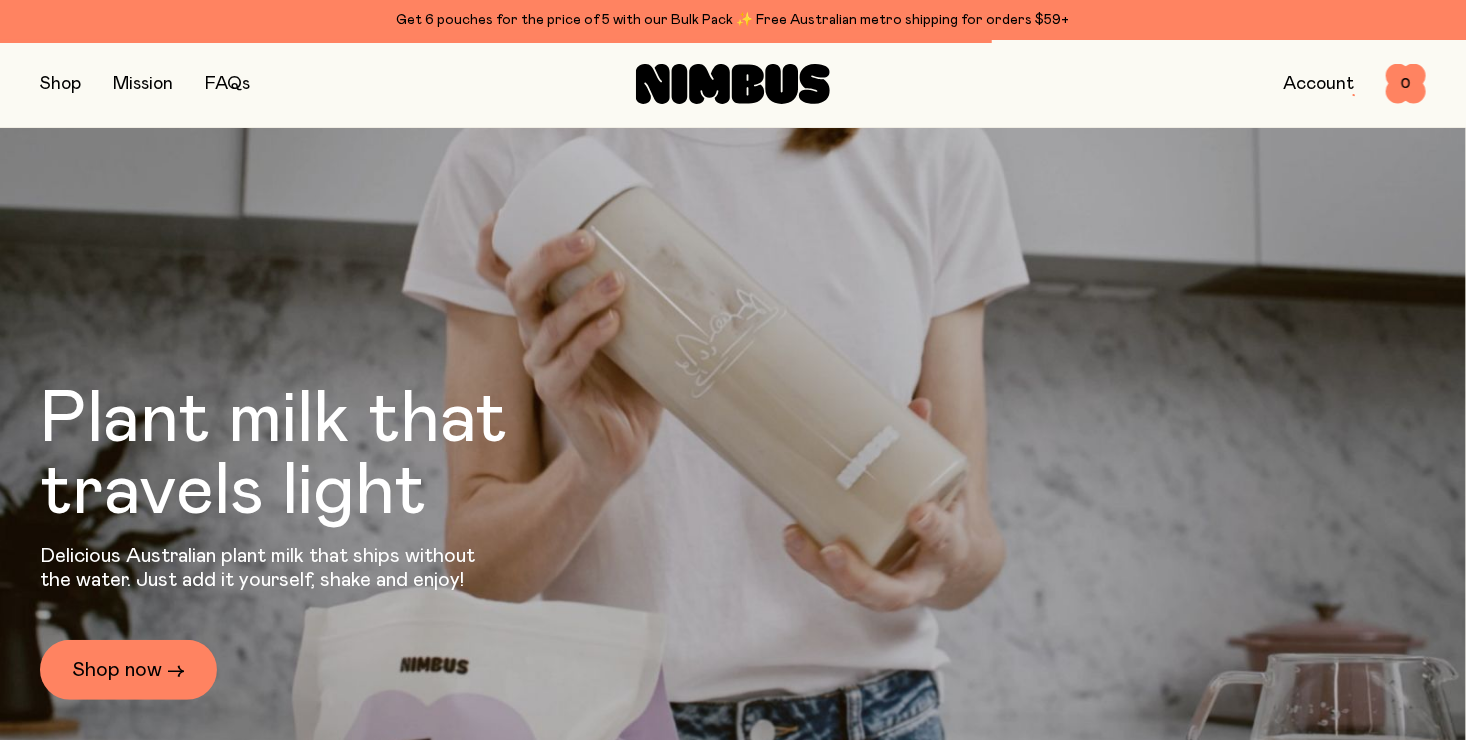 click on "Account" at bounding box center [1318, 84] 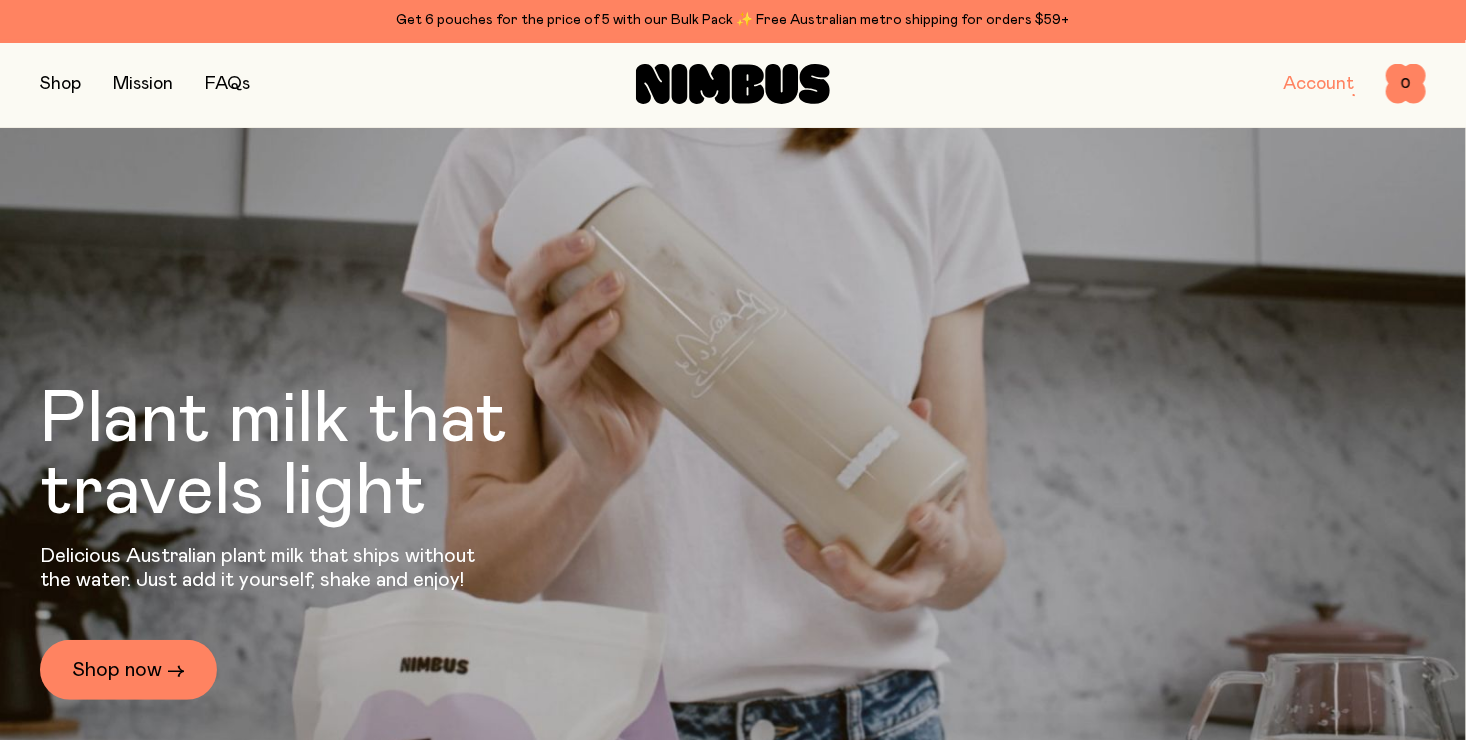 click on "Account" at bounding box center [1318, 84] 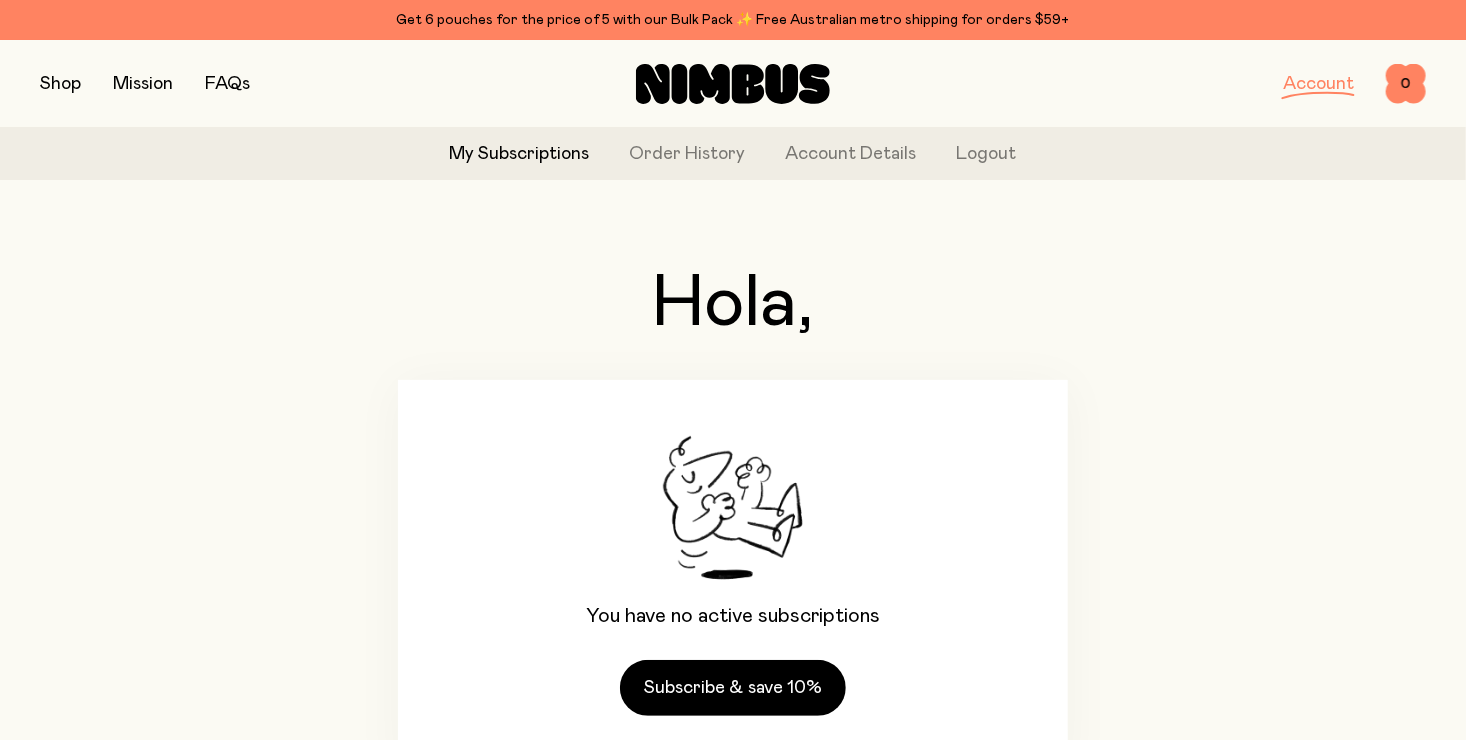 scroll, scrollTop: 0, scrollLeft: 0, axis: both 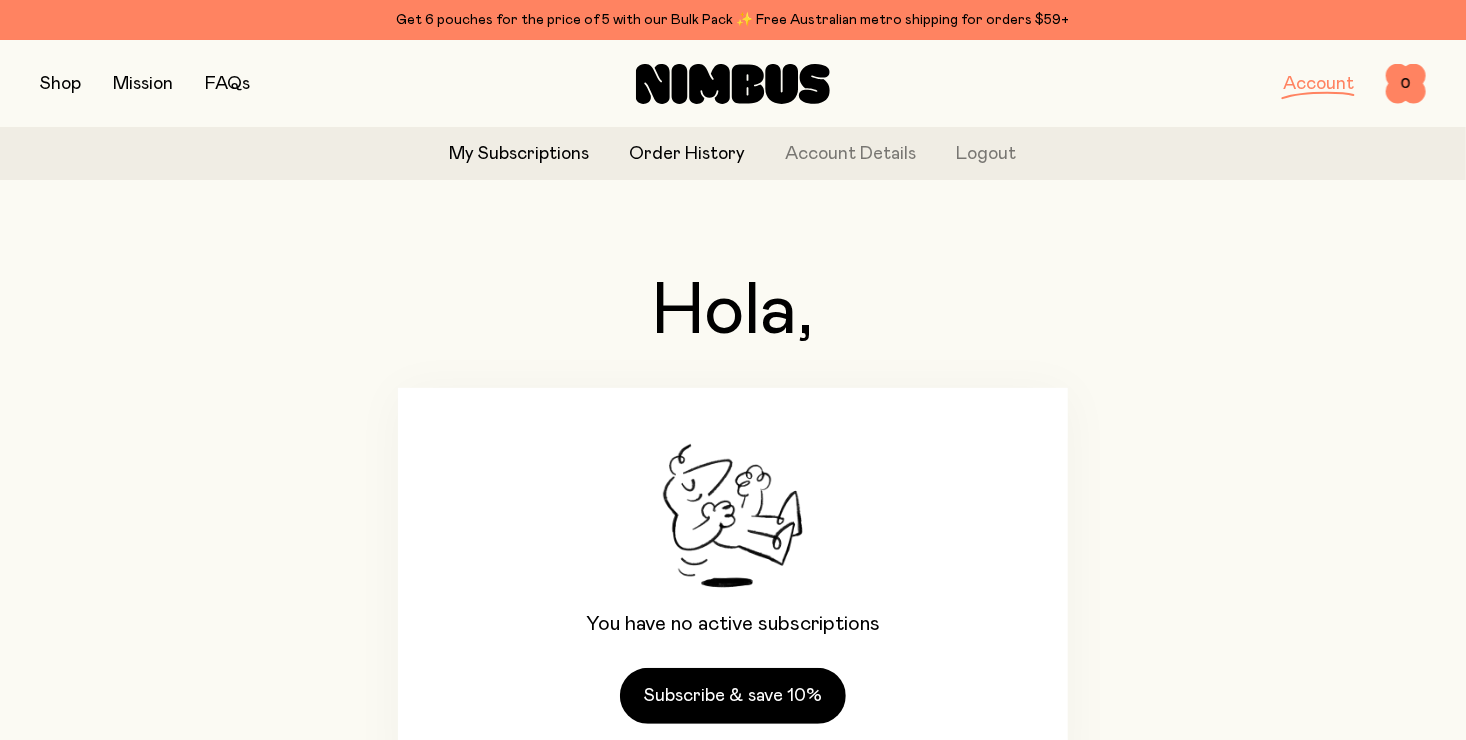 click on "Order History" 